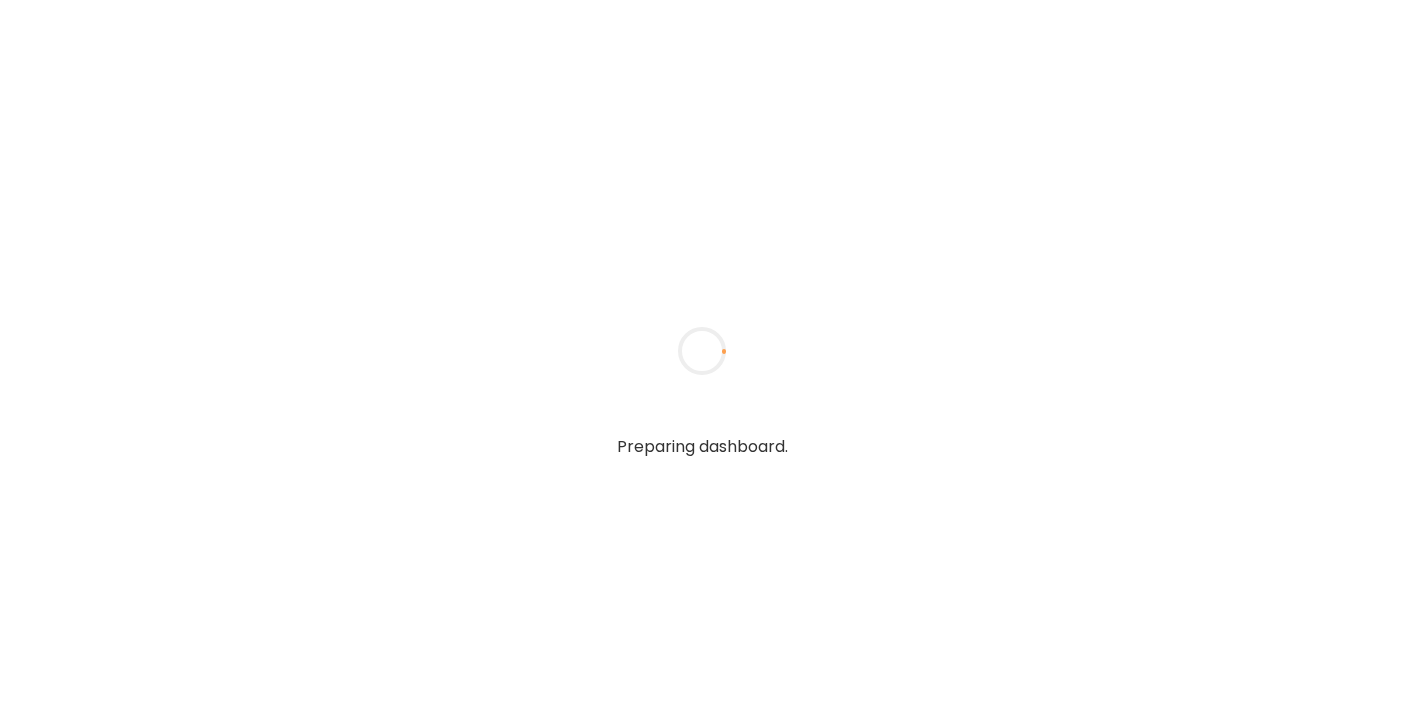 scroll, scrollTop: 0, scrollLeft: 0, axis: both 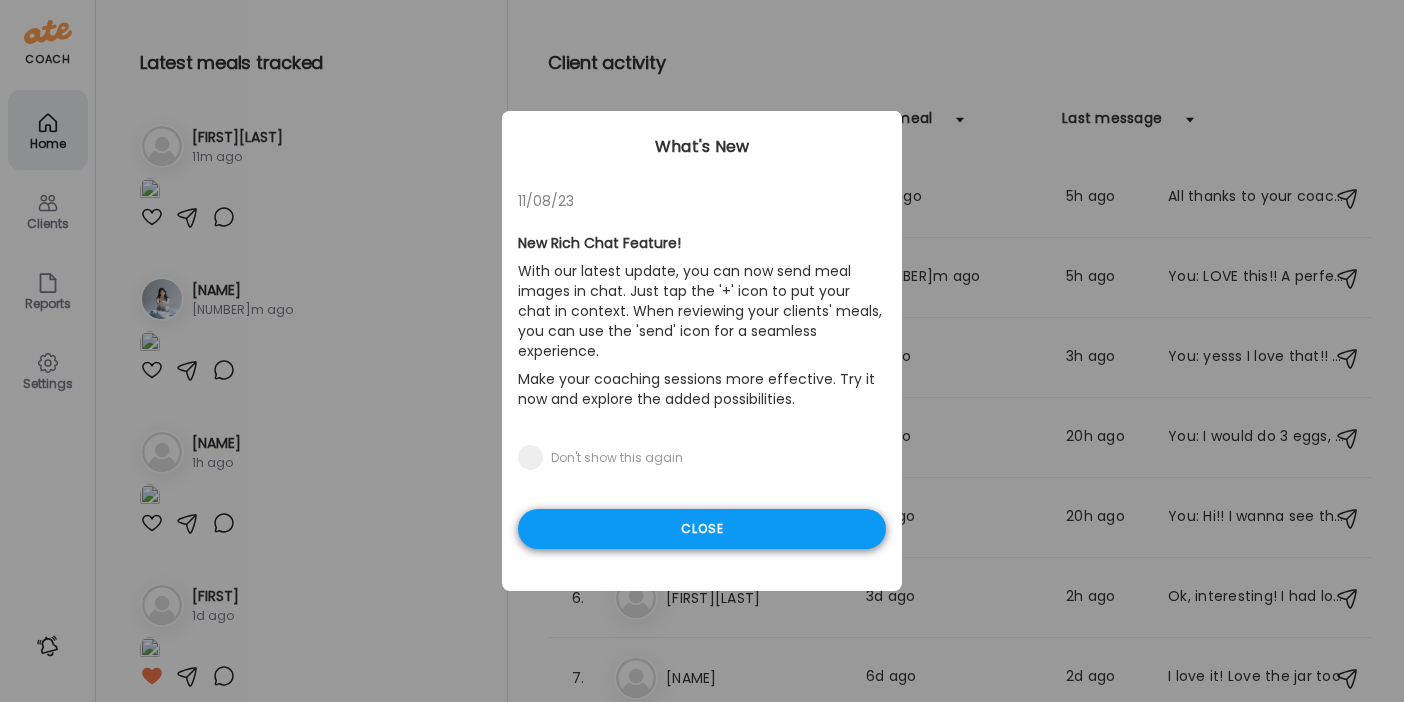 type on "**********" 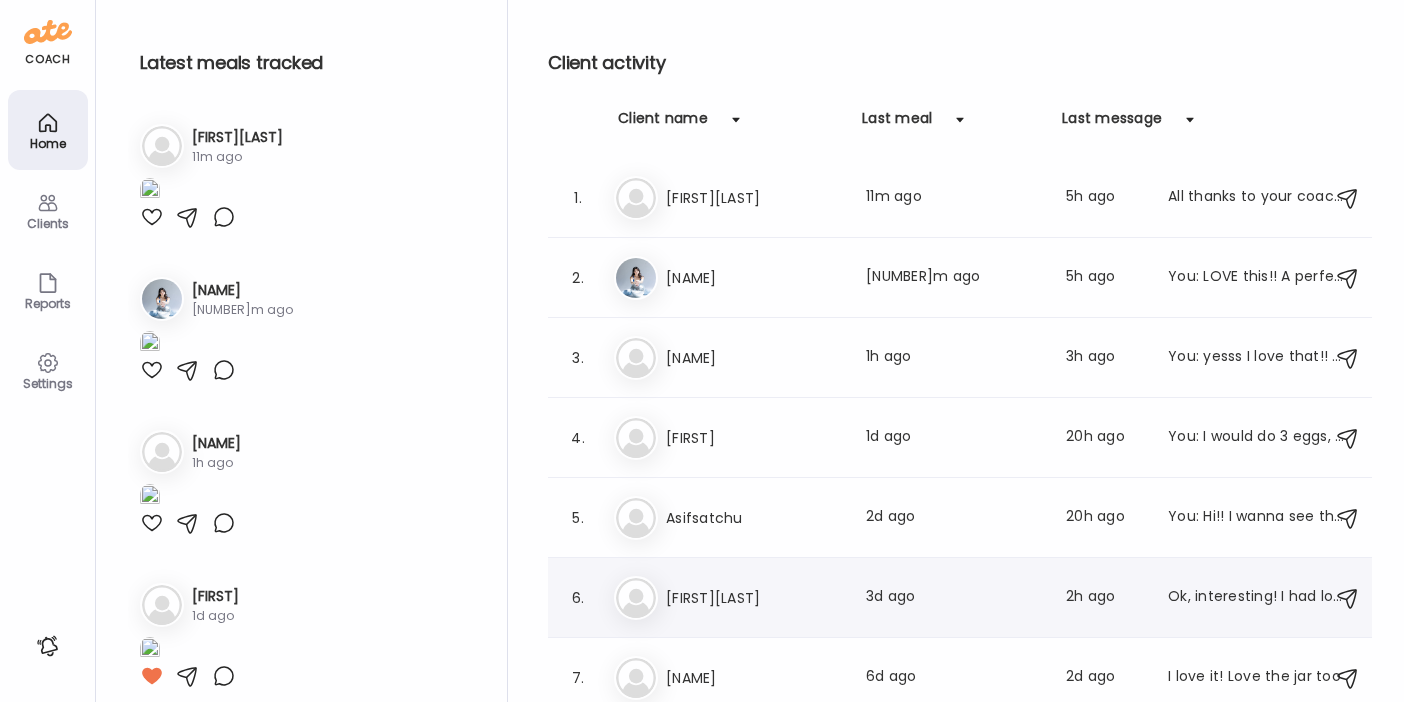 click on "[FIRST][LAST]" at bounding box center [754, 598] 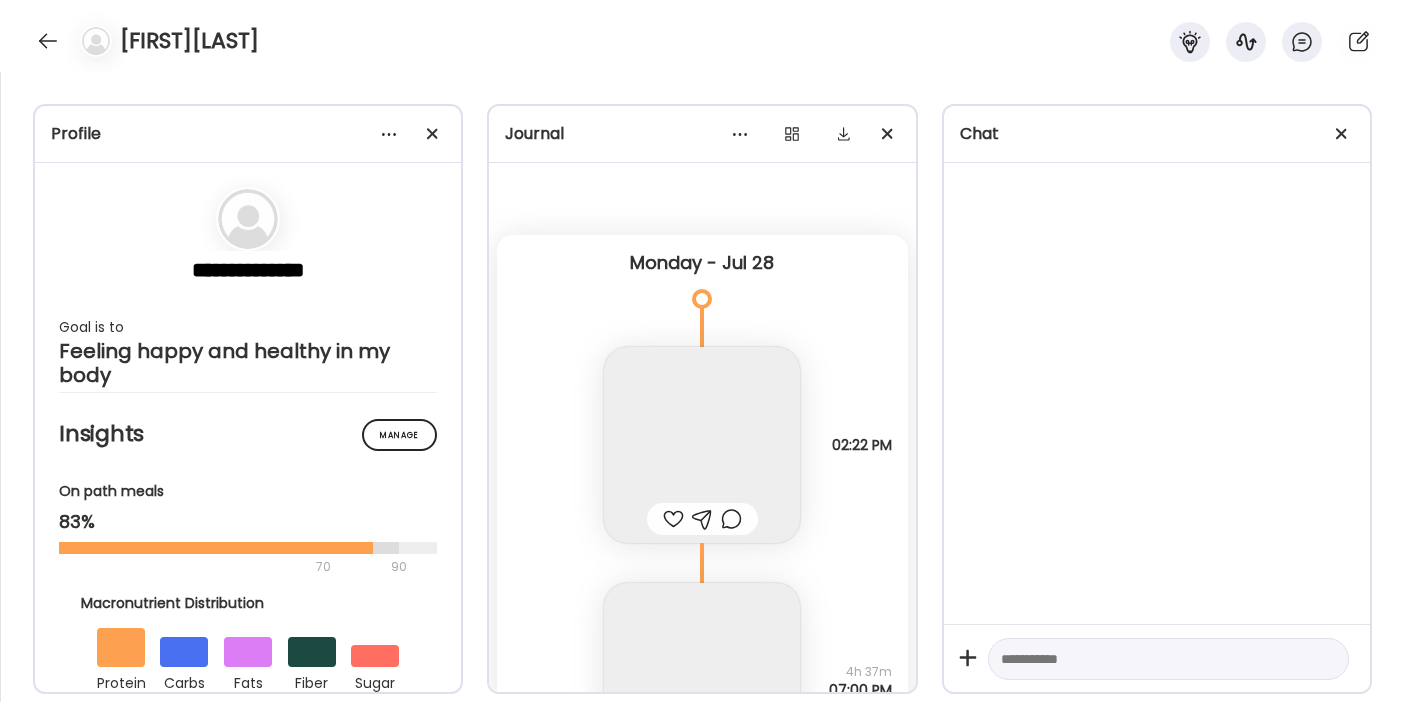 scroll, scrollTop: 6747, scrollLeft: 0, axis: vertical 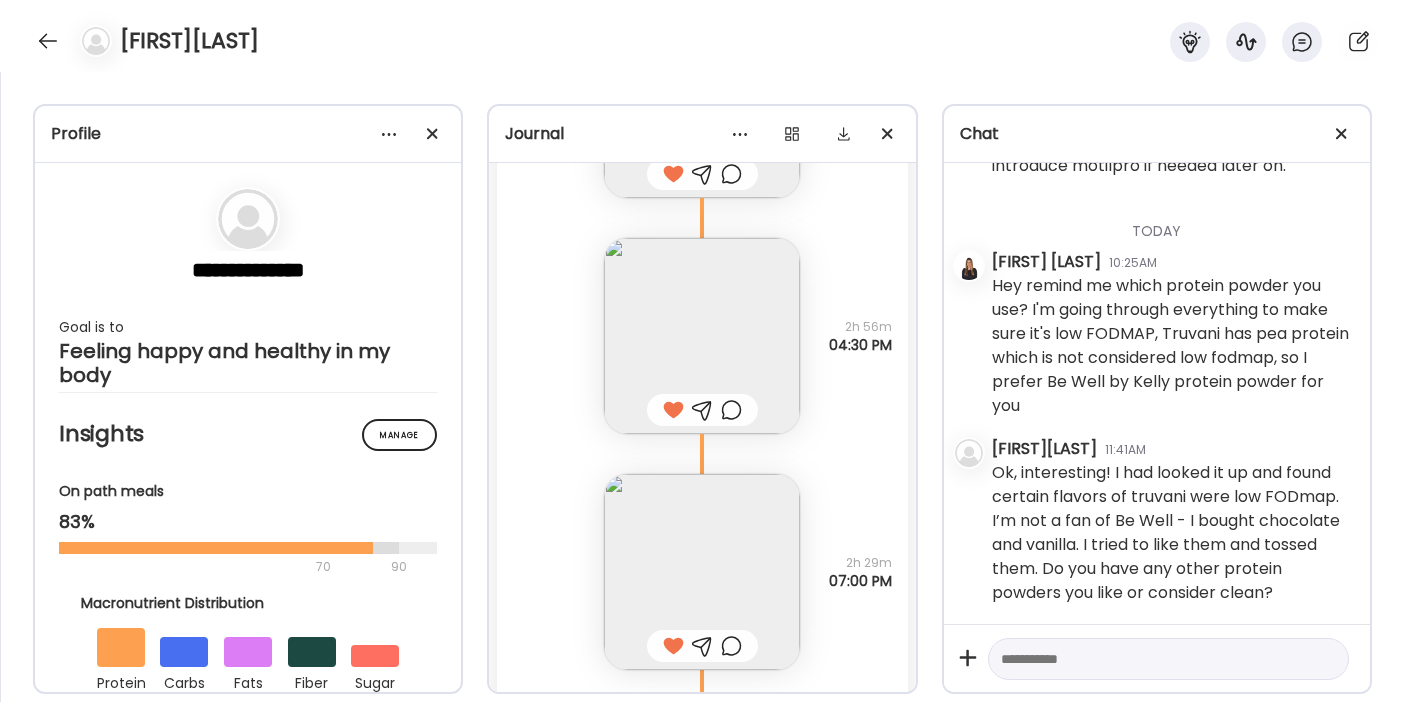 click at bounding box center [1150, 659] 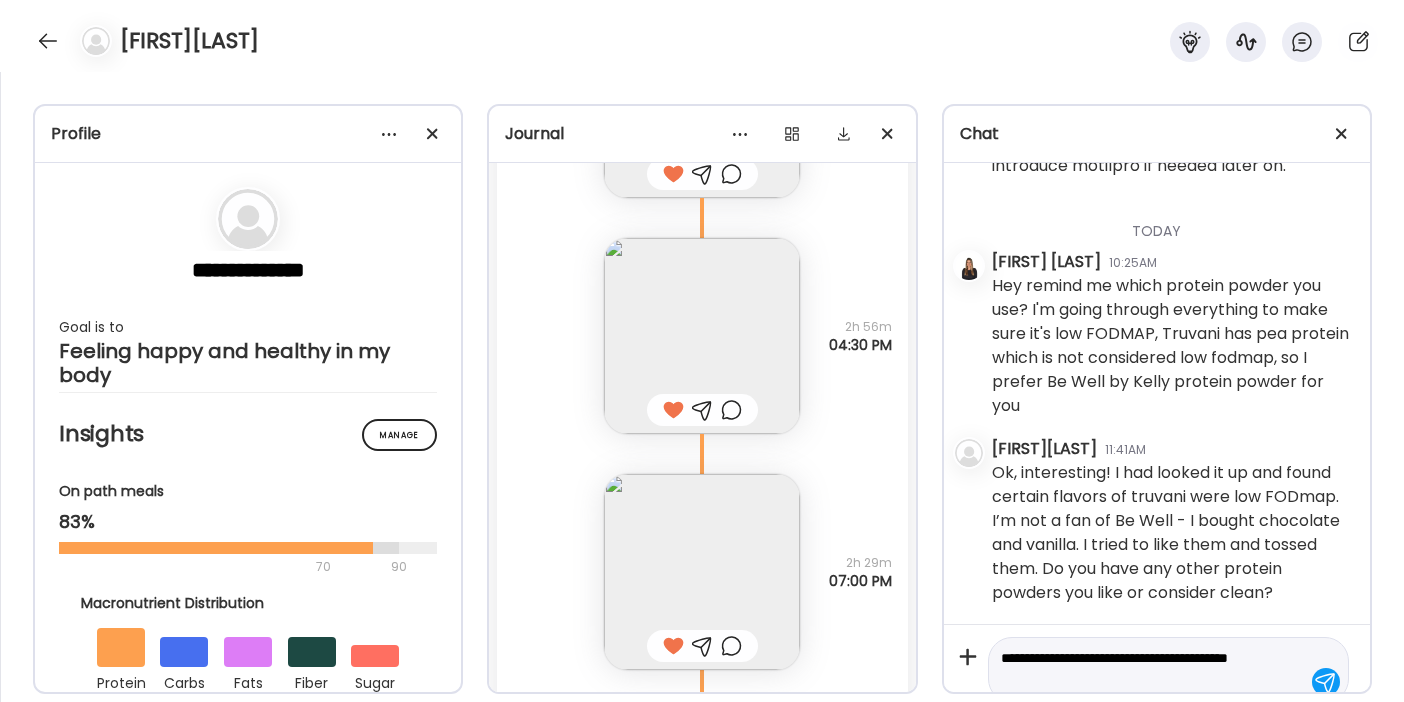 scroll, scrollTop: 23, scrollLeft: 0, axis: vertical 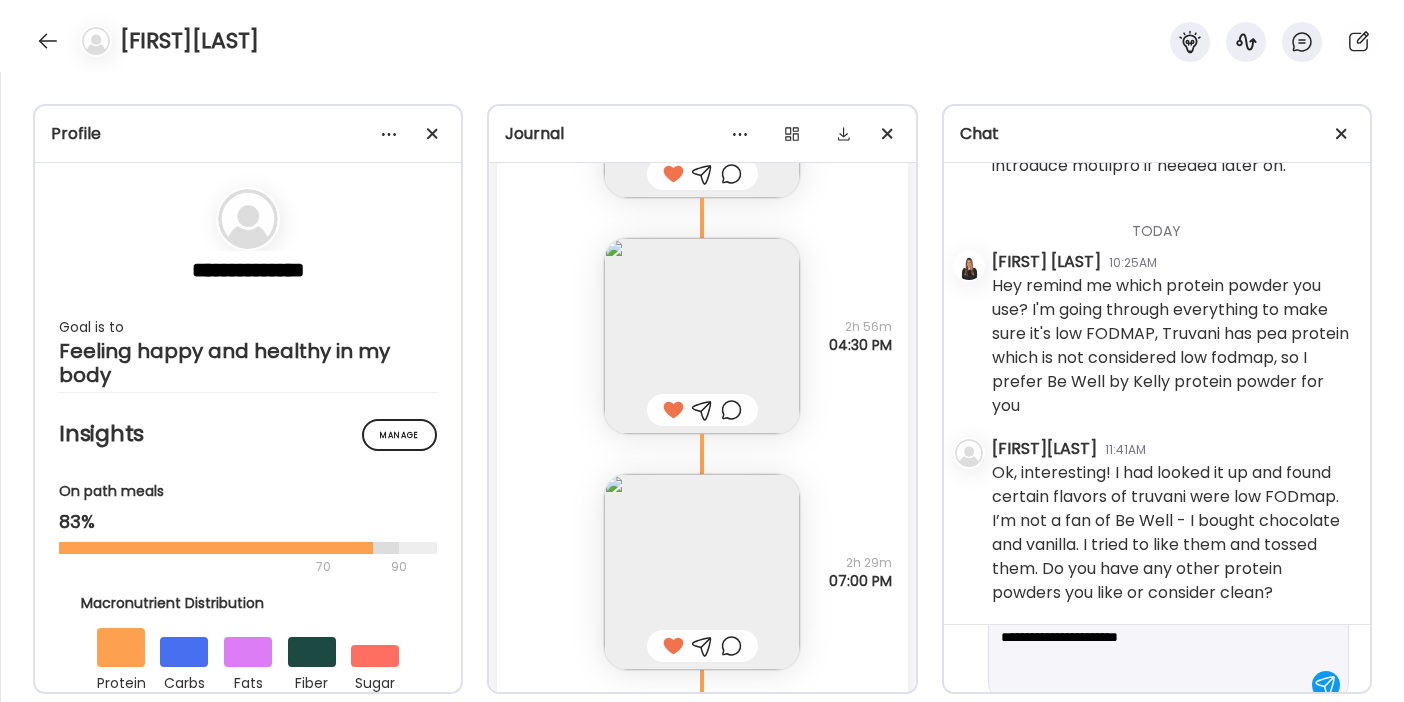 type on "**********" 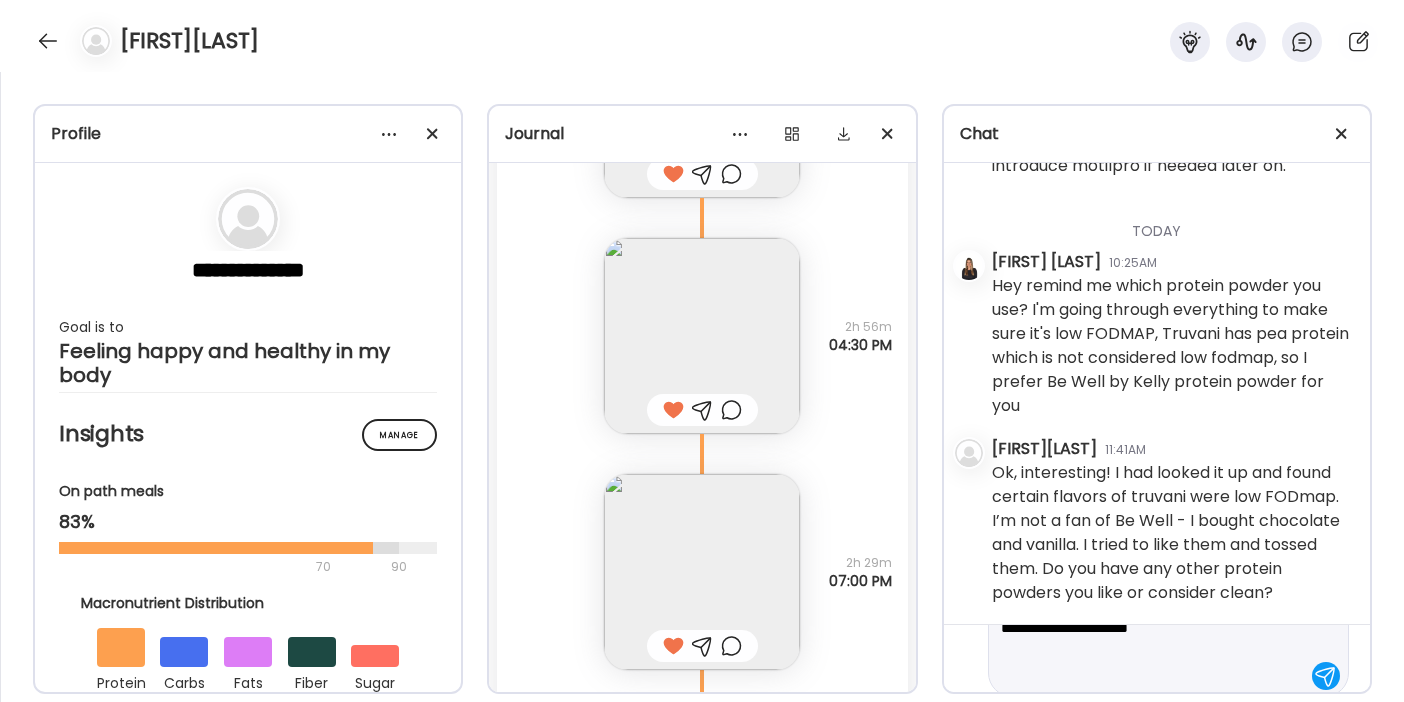 scroll, scrollTop: 120, scrollLeft: 0, axis: vertical 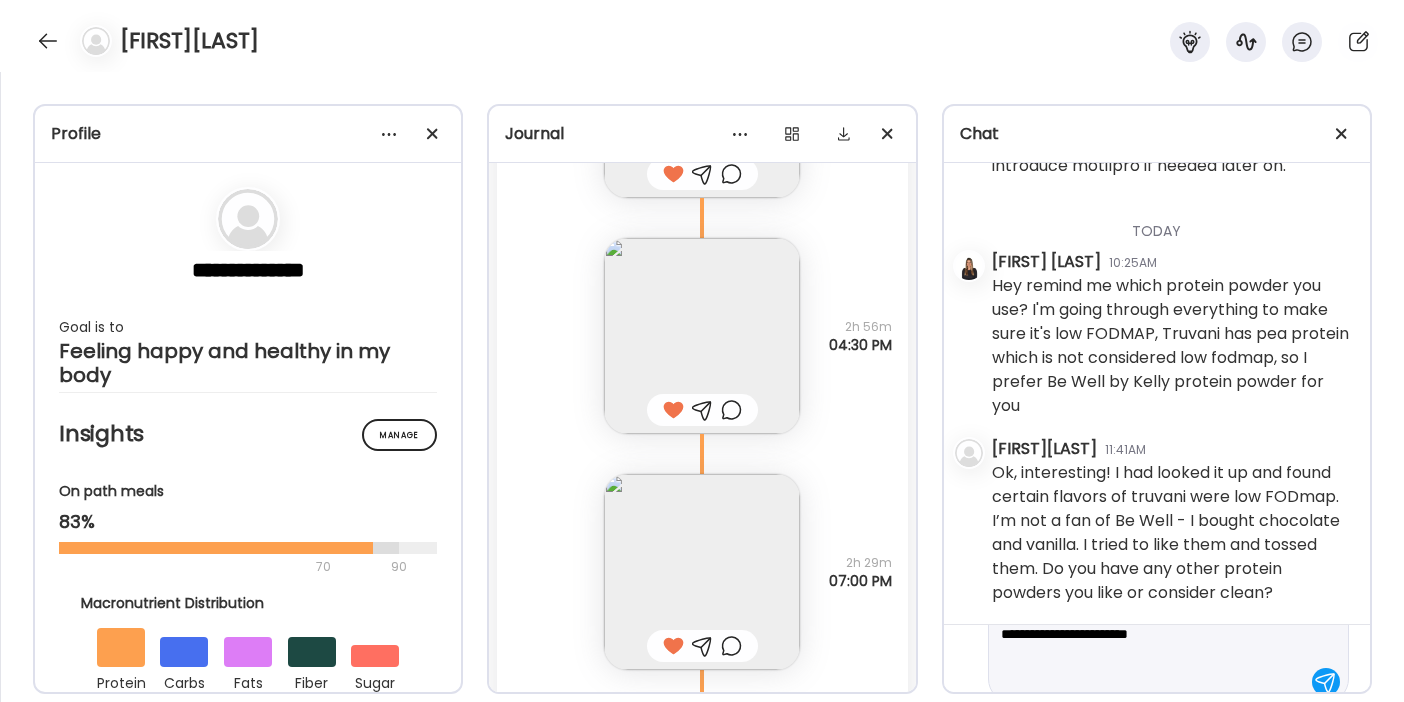 click on "**********" at bounding box center (1150, 610) 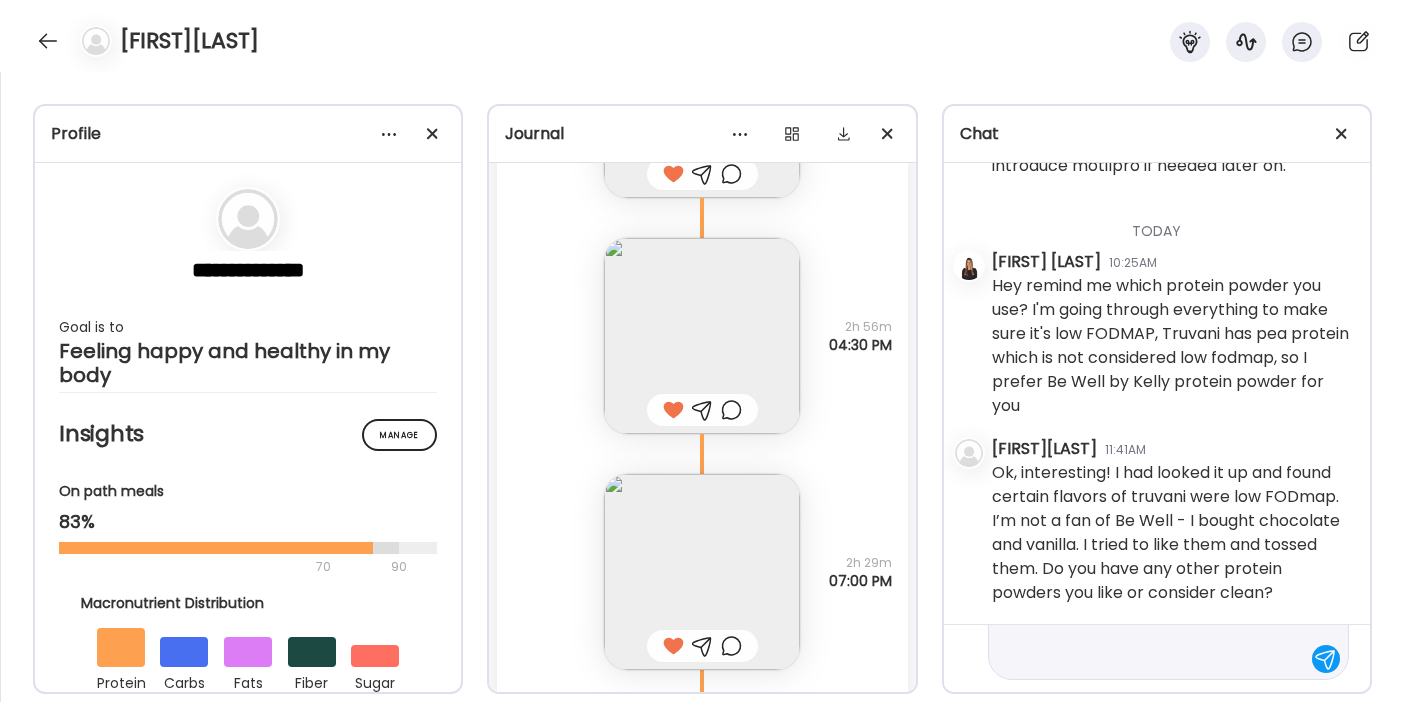 click on "**********" at bounding box center (1150, 587) 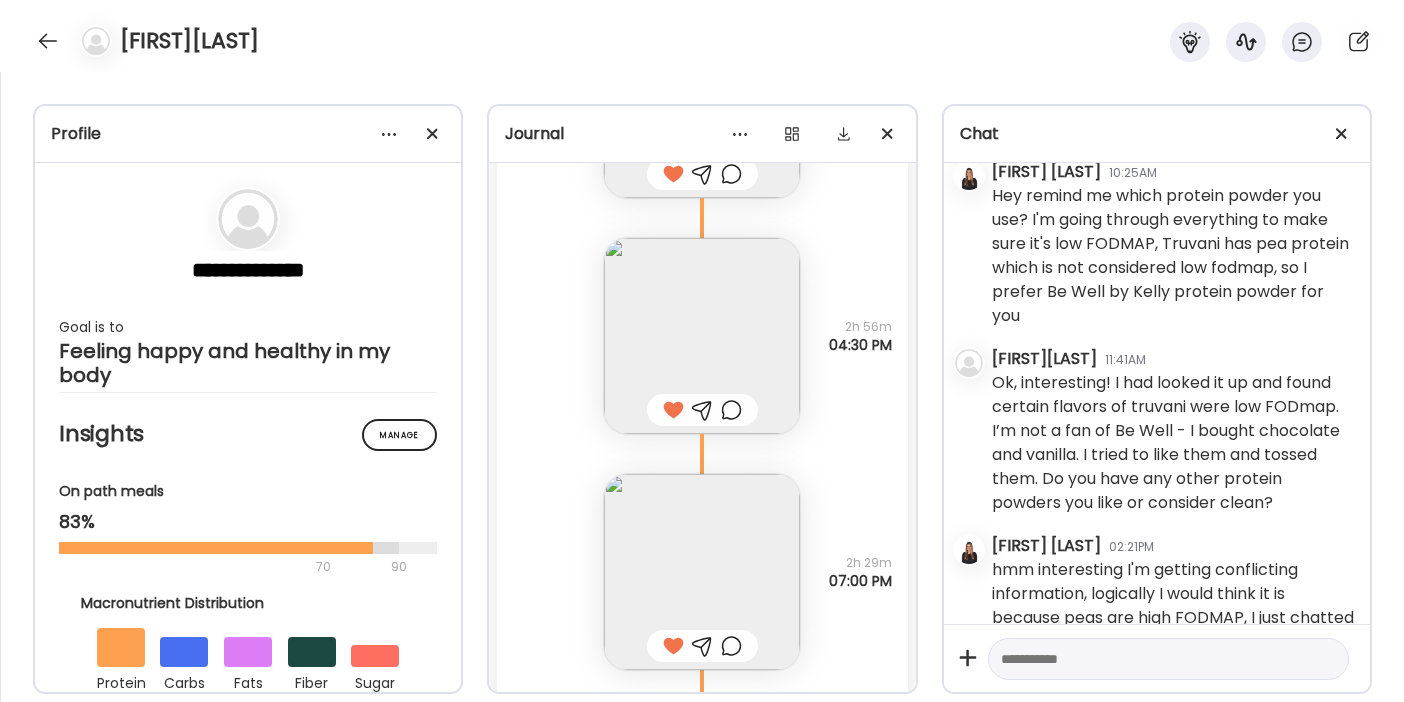scroll, scrollTop: 3025, scrollLeft: 0, axis: vertical 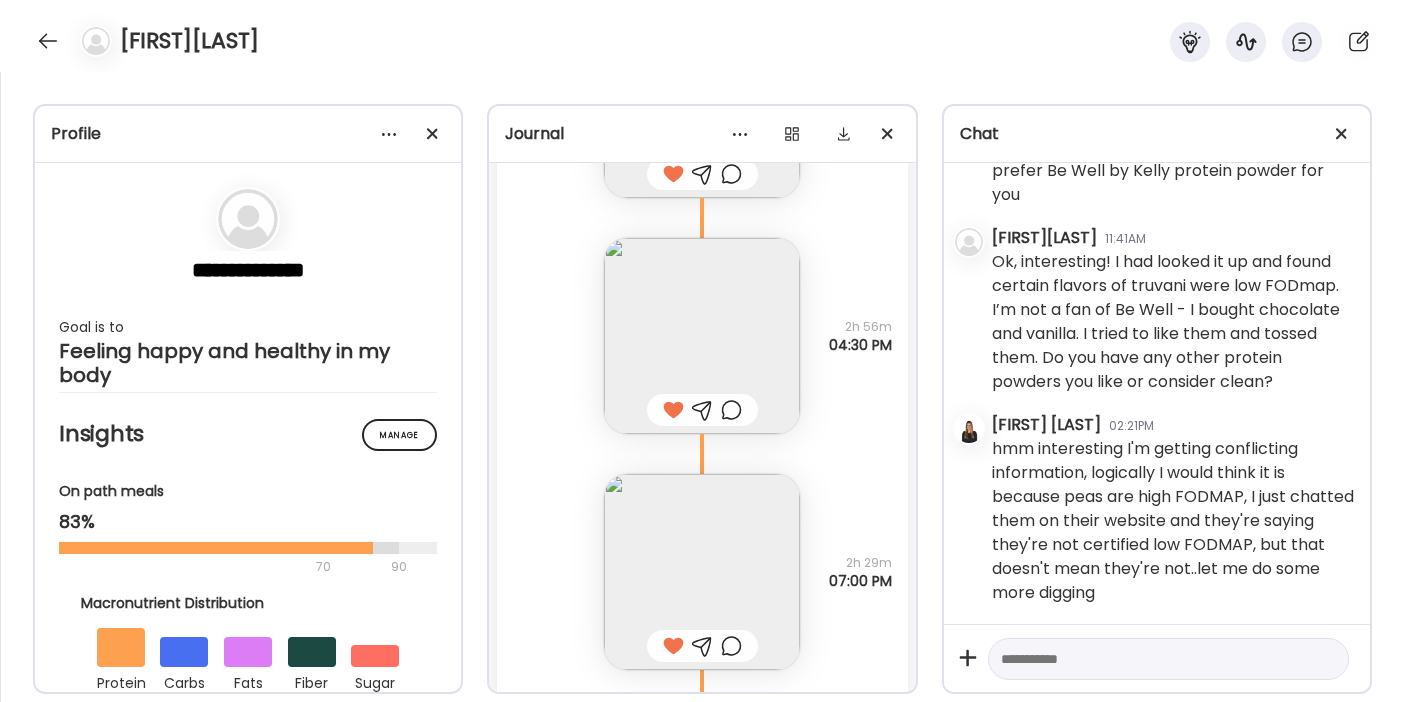 click at bounding box center (1150, 659) 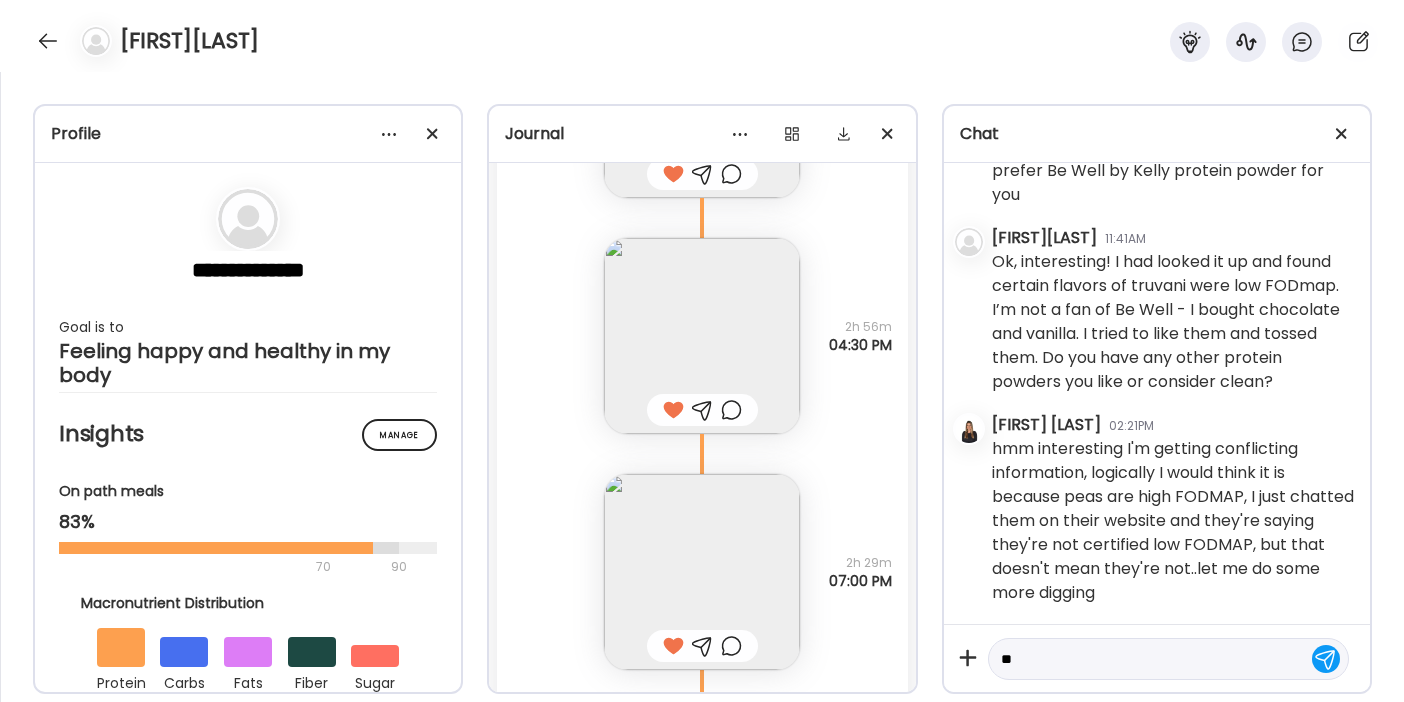 type on "*" 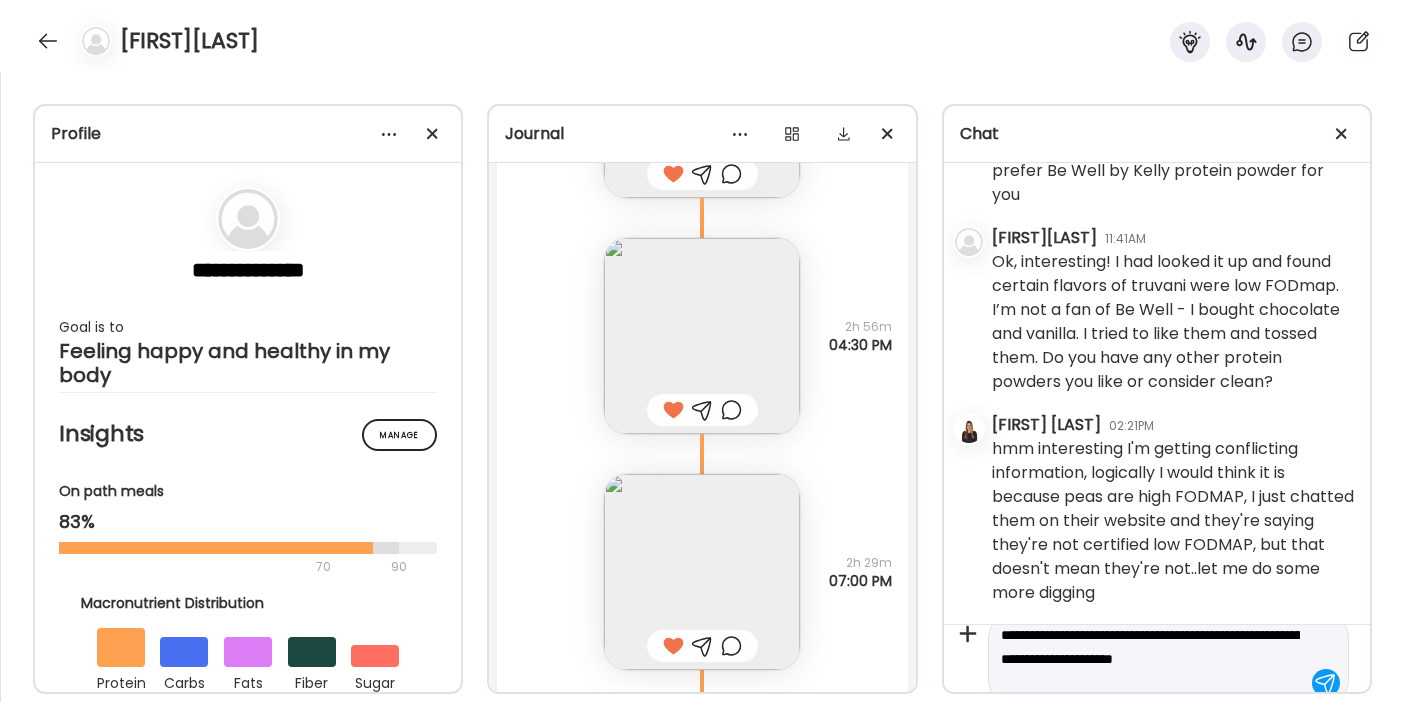 scroll, scrollTop: 47, scrollLeft: 0, axis: vertical 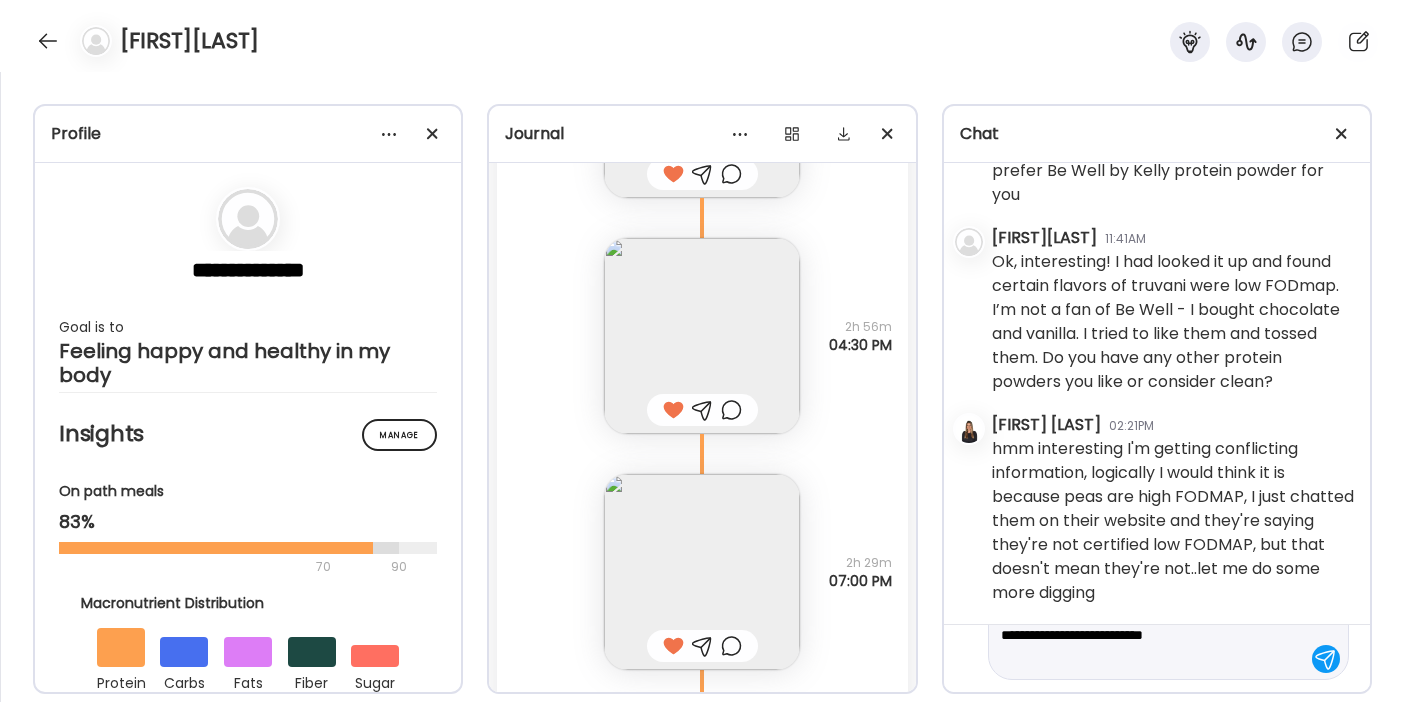 type on "**********" 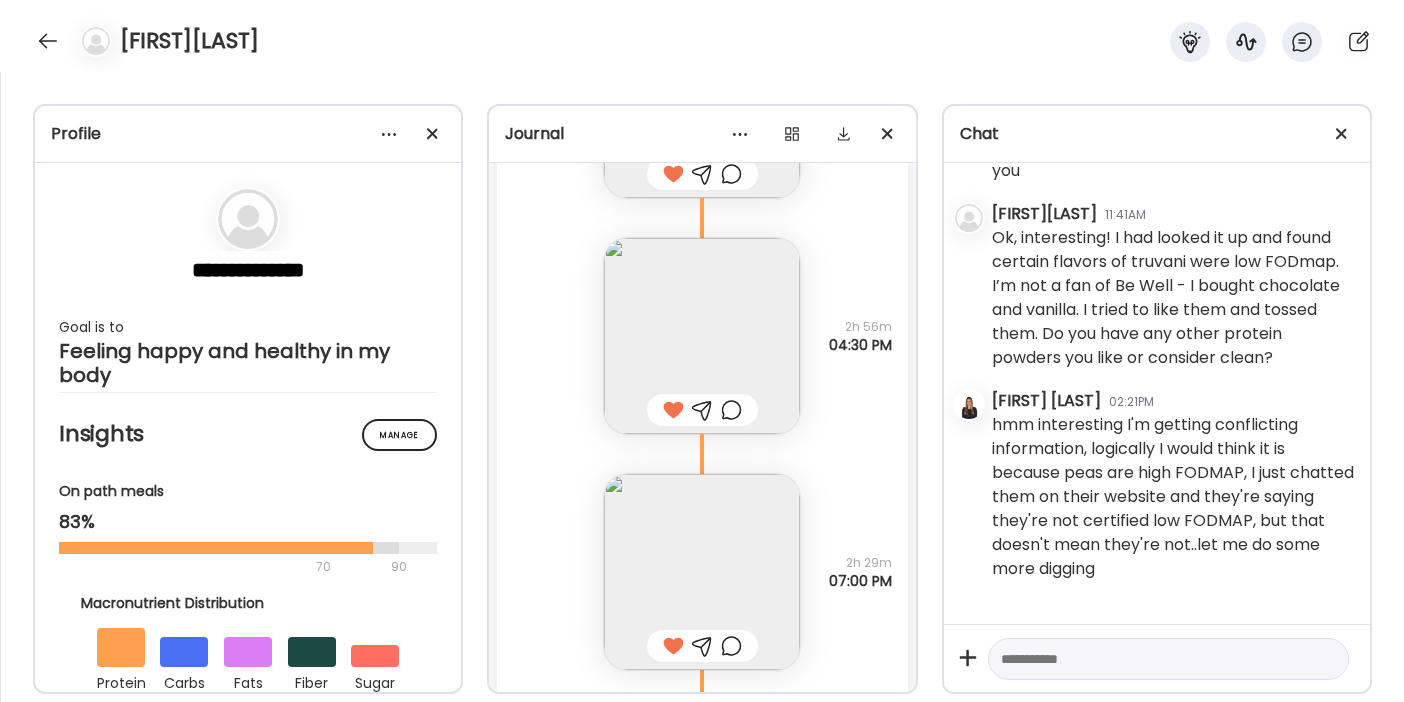 scroll, scrollTop: 0, scrollLeft: 0, axis: both 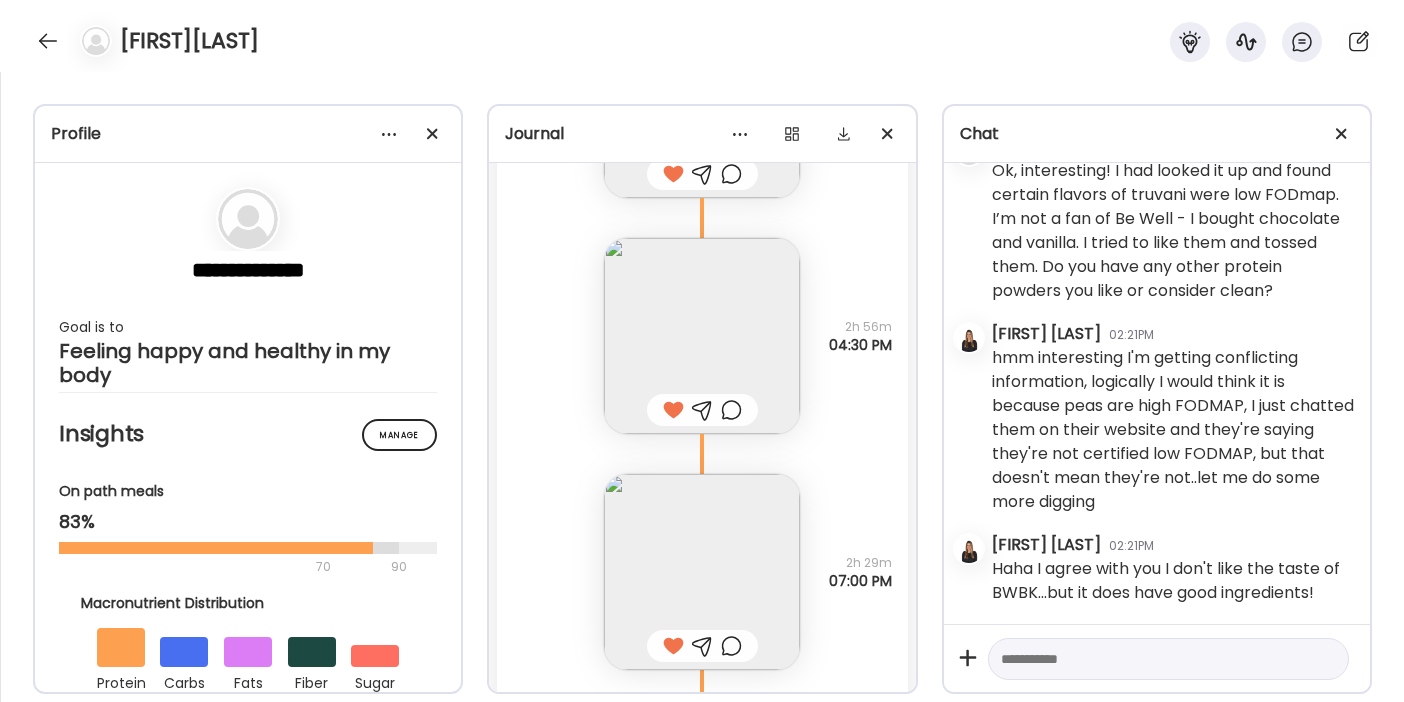 click at bounding box center (1150, 659) 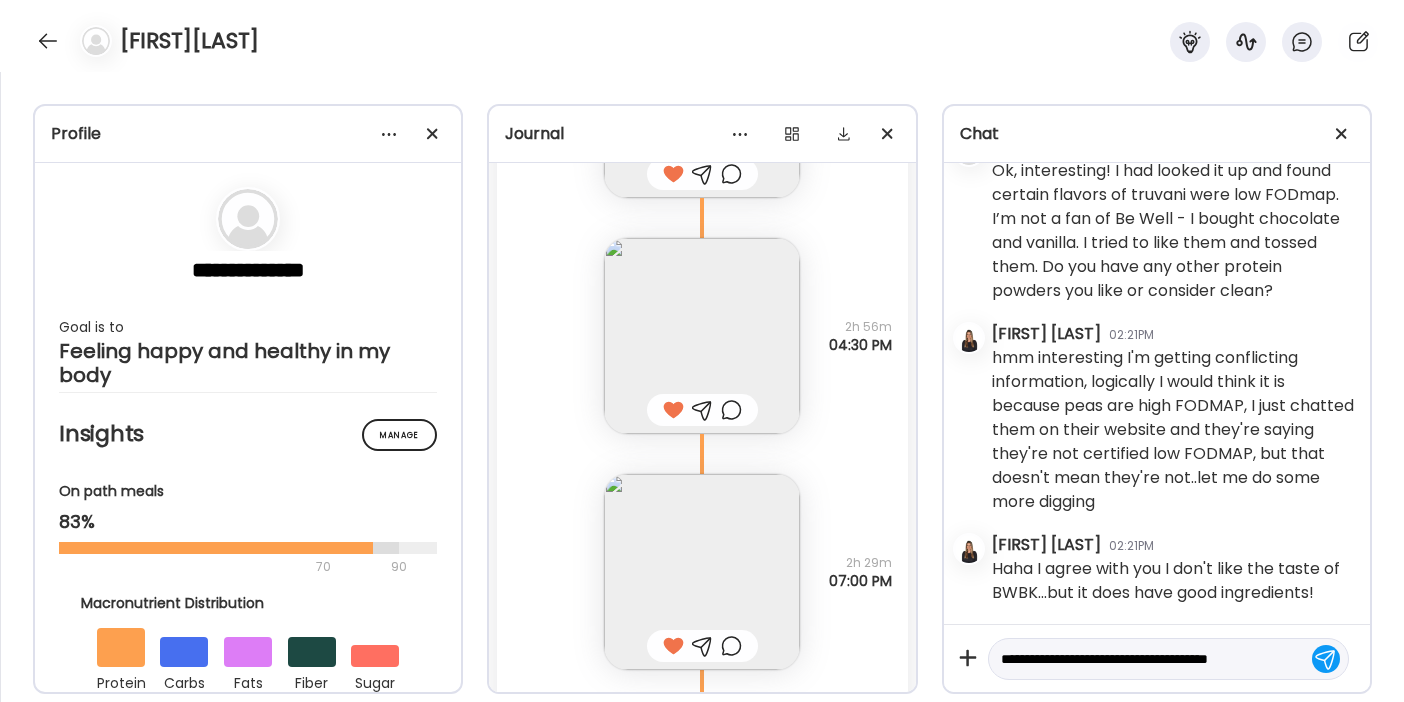 scroll, scrollTop: 23, scrollLeft: 0, axis: vertical 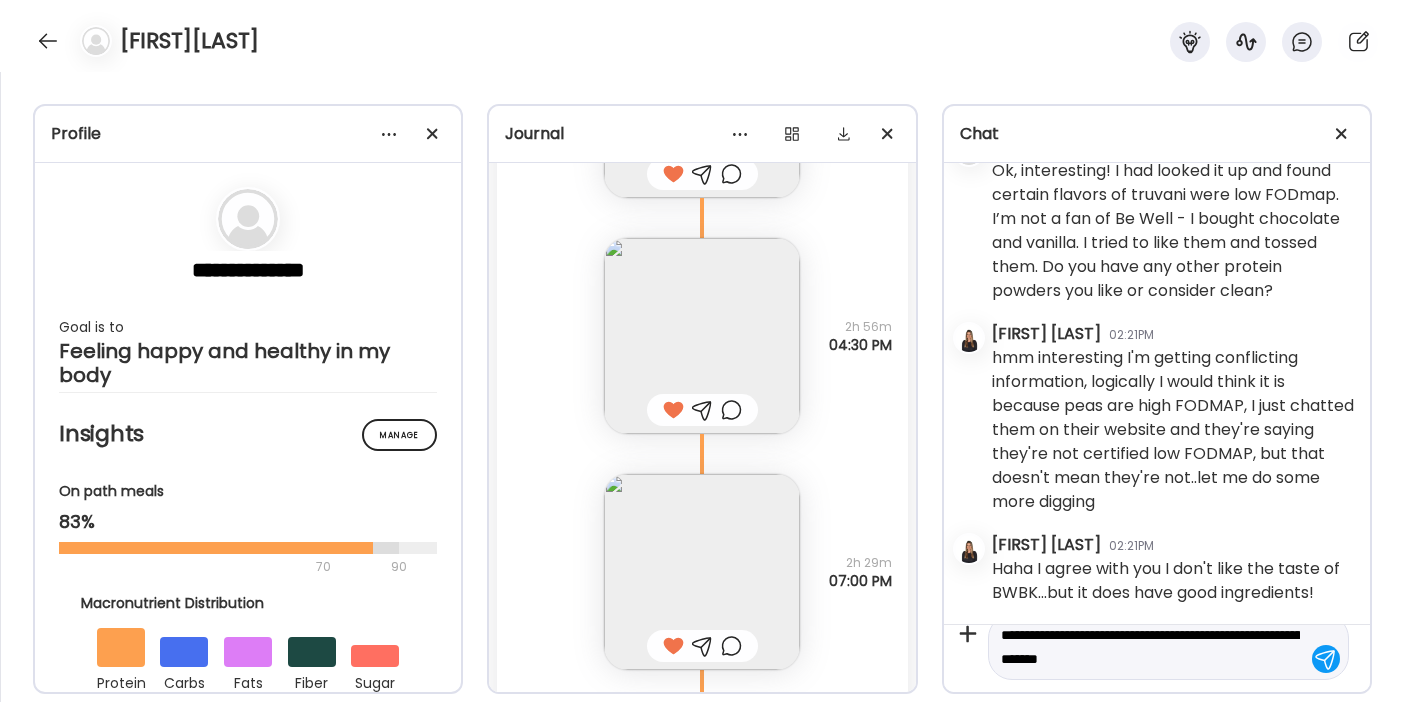 type on "**********" 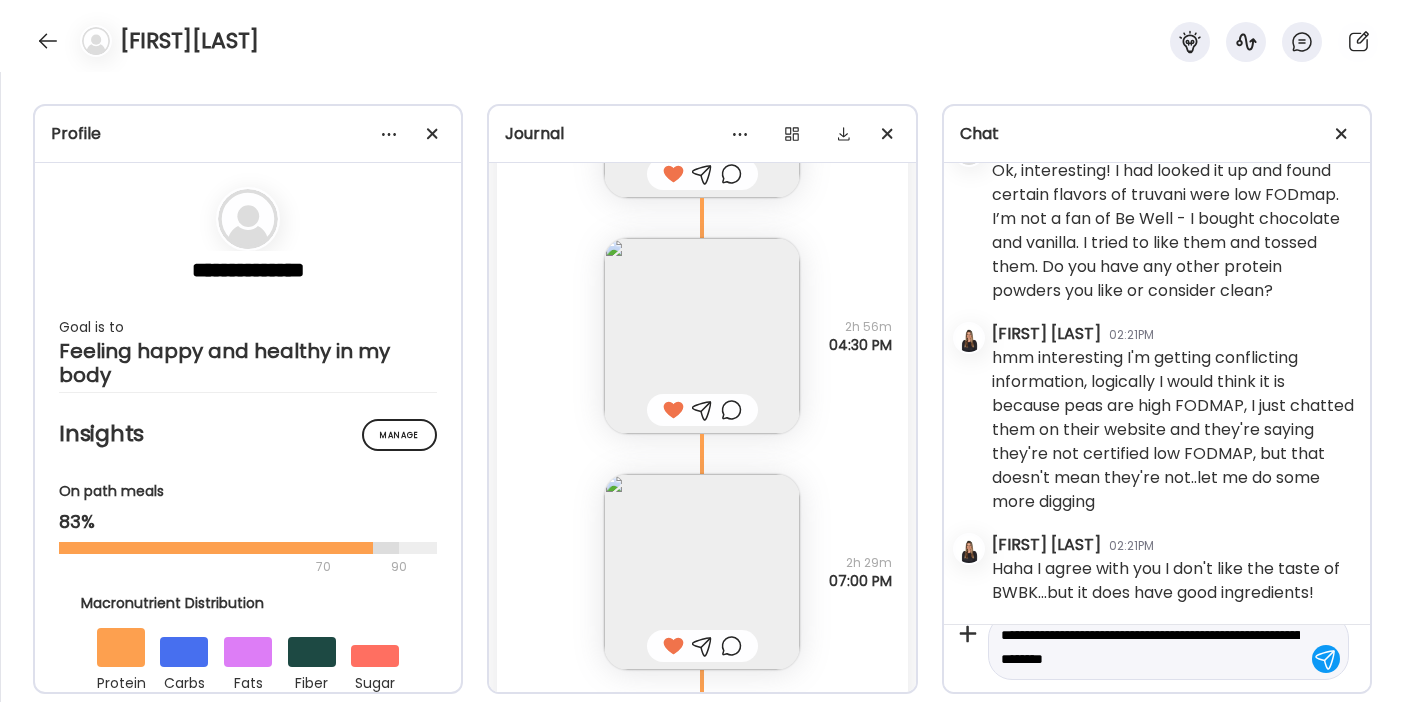 type 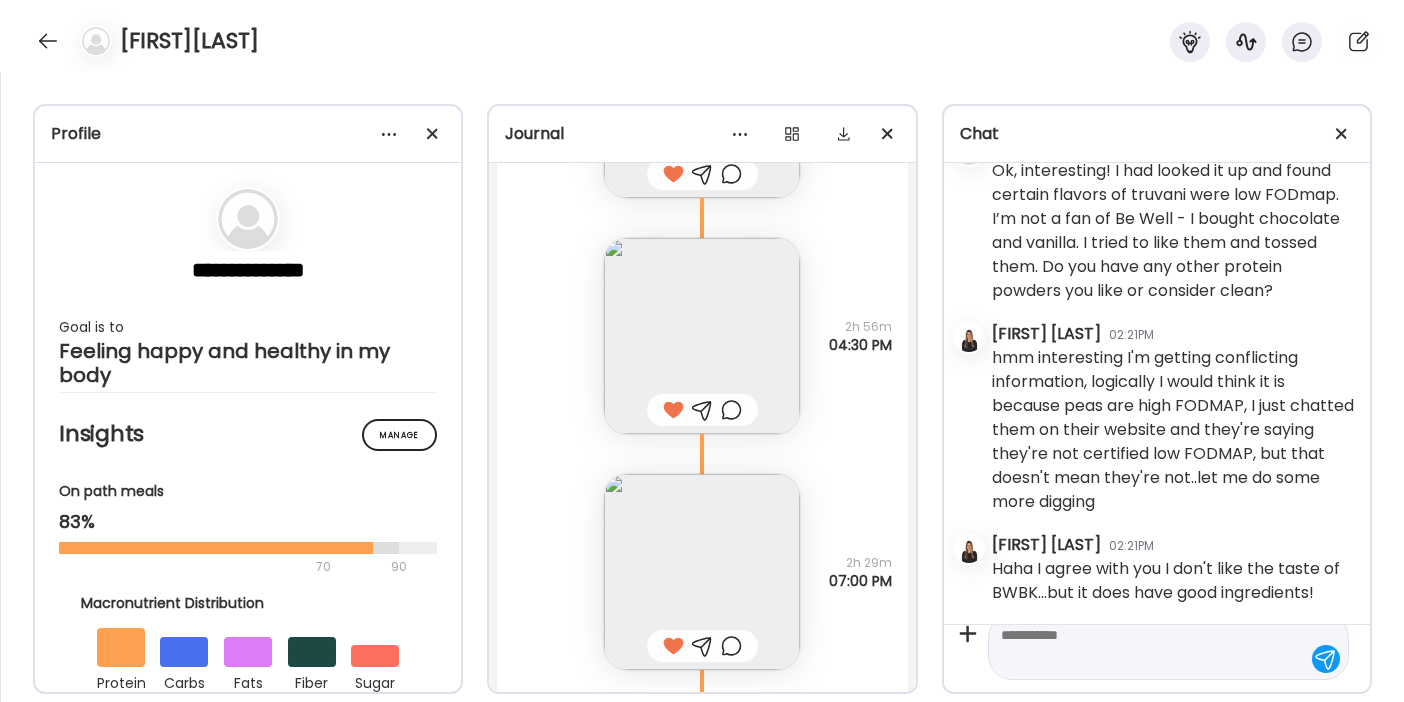 scroll, scrollTop: 0, scrollLeft: 0, axis: both 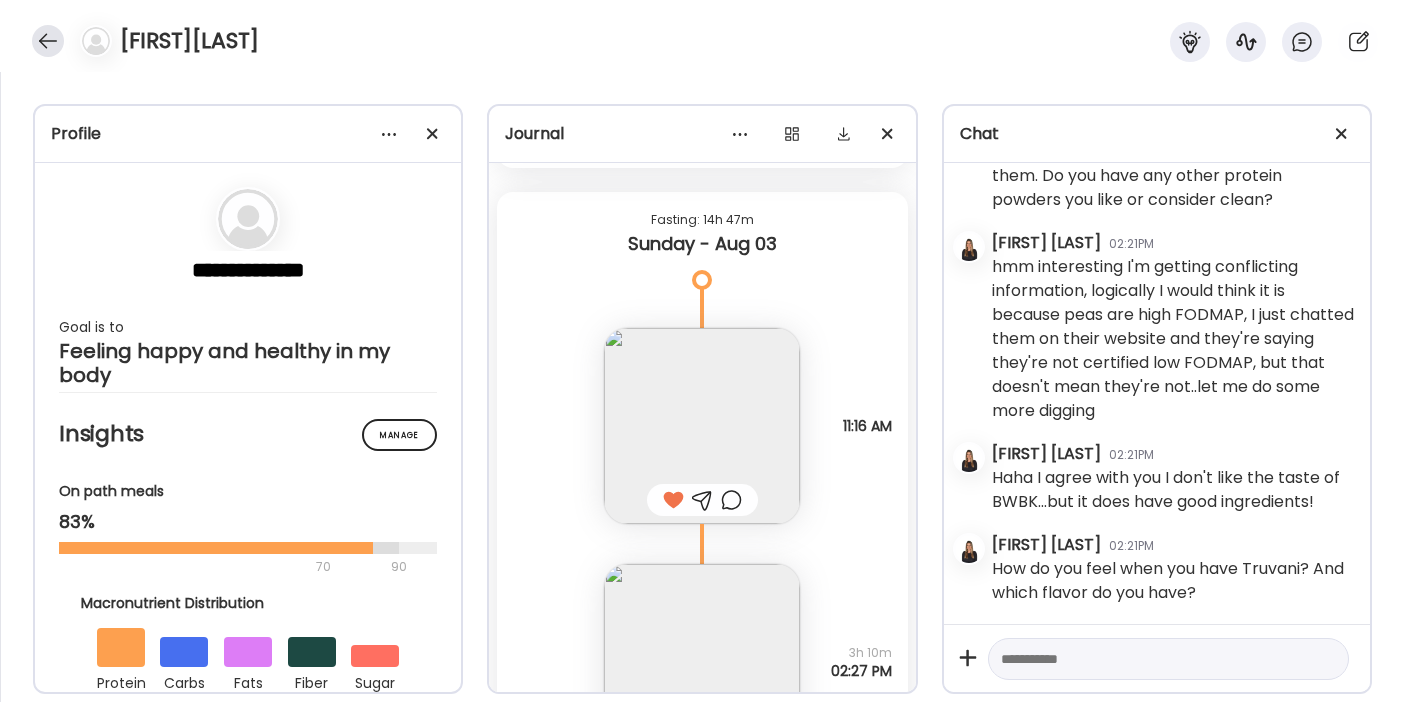 click at bounding box center (48, 41) 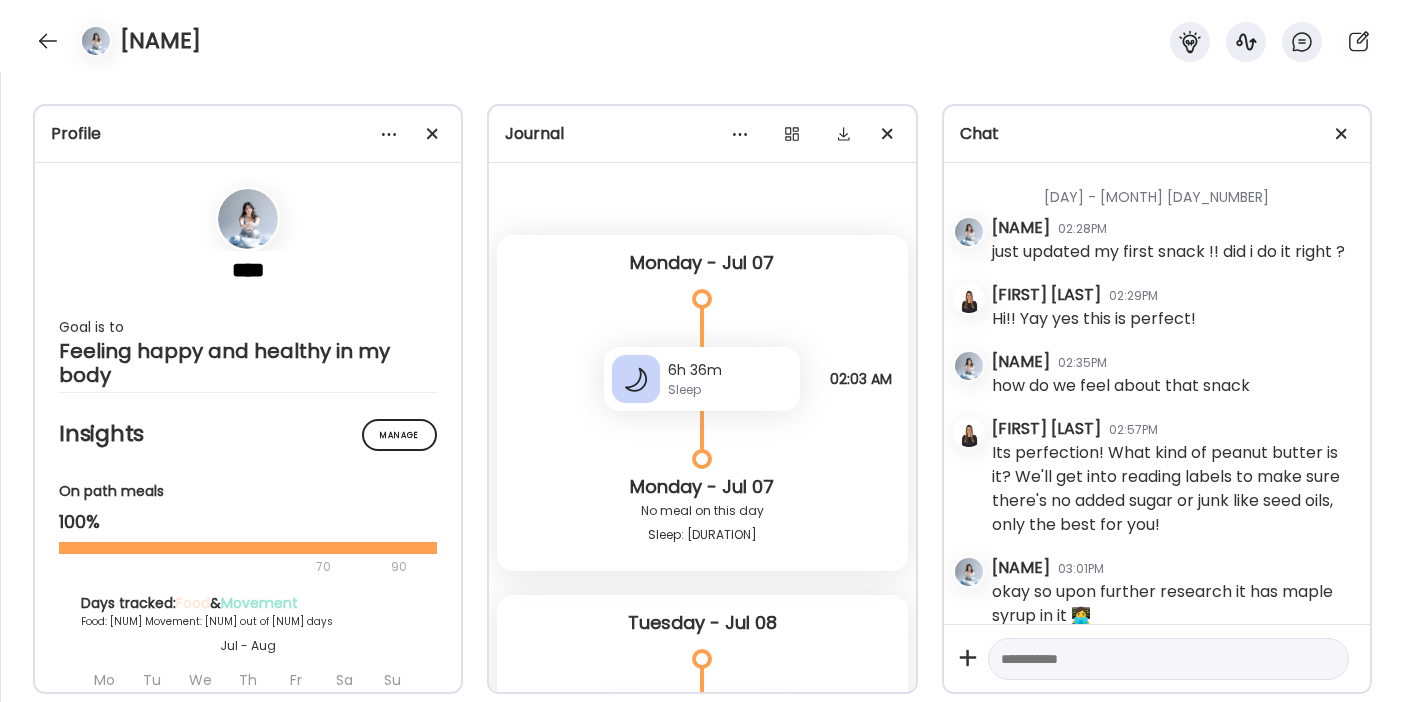 scroll, scrollTop: 0, scrollLeft: 0, axis: both 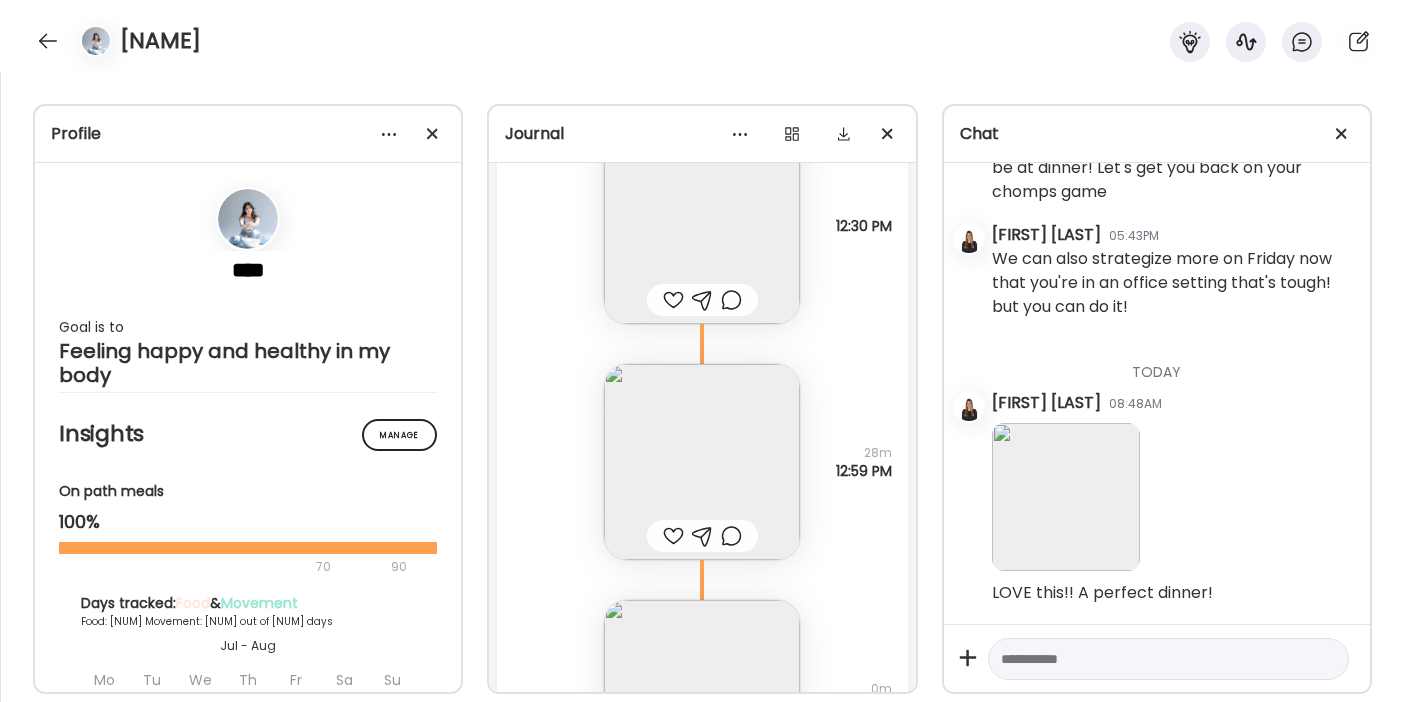 click at bounding box center [702, 462] 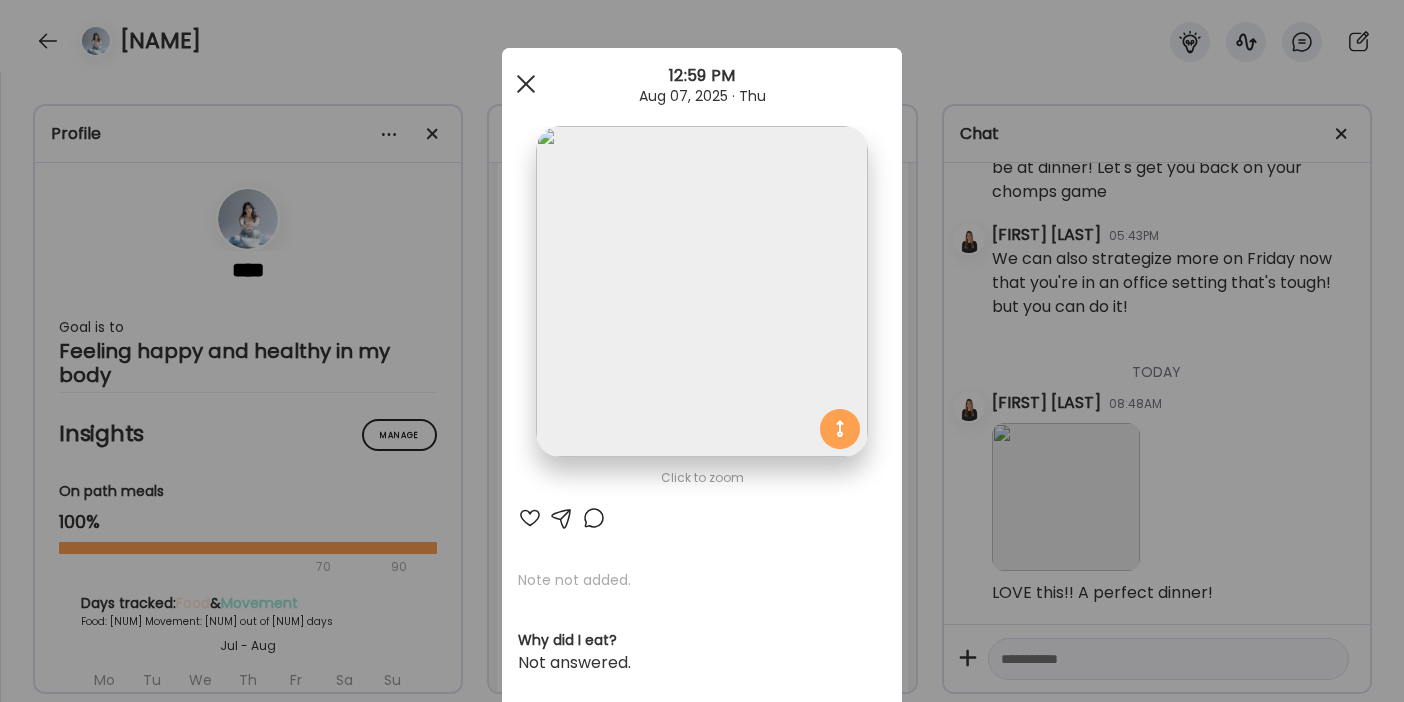 click at bounding box center (526, 84) 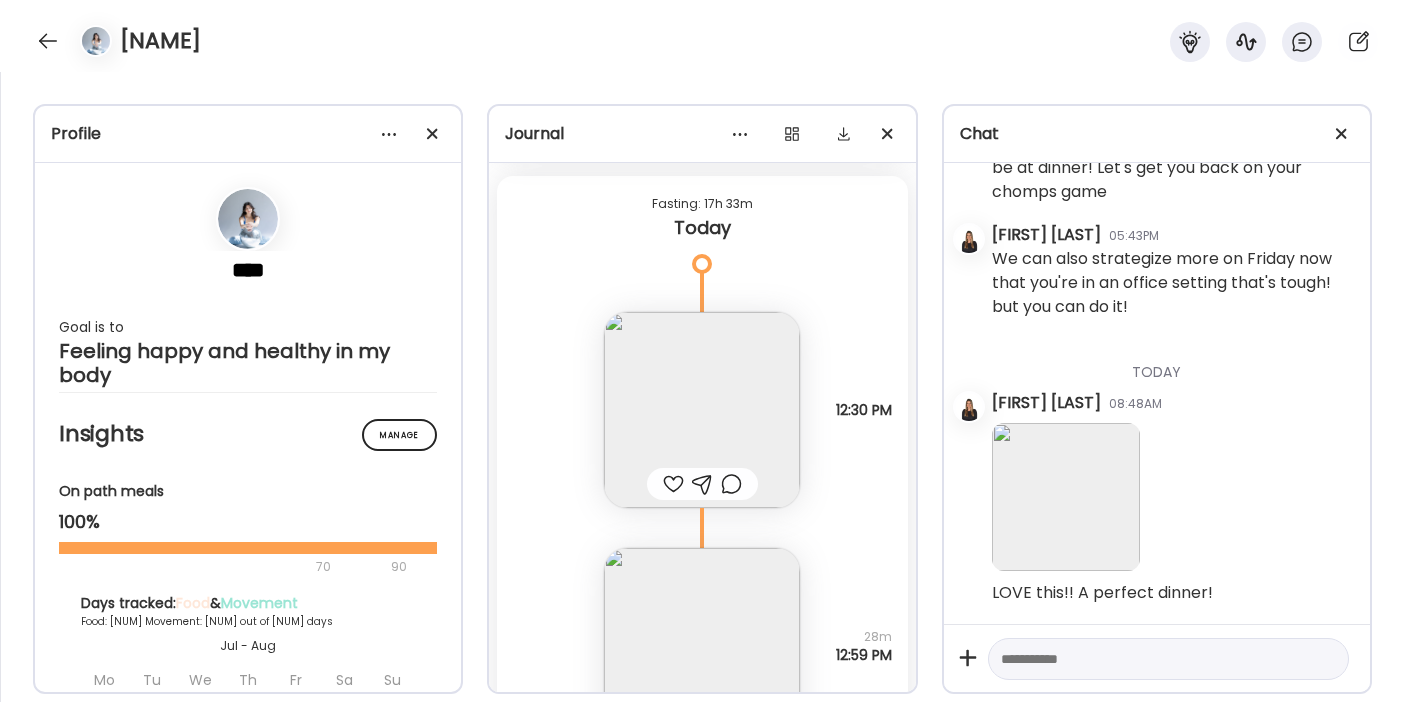 scroll, scrollTop: 11551, scrollLeft: 0, axis: vertical 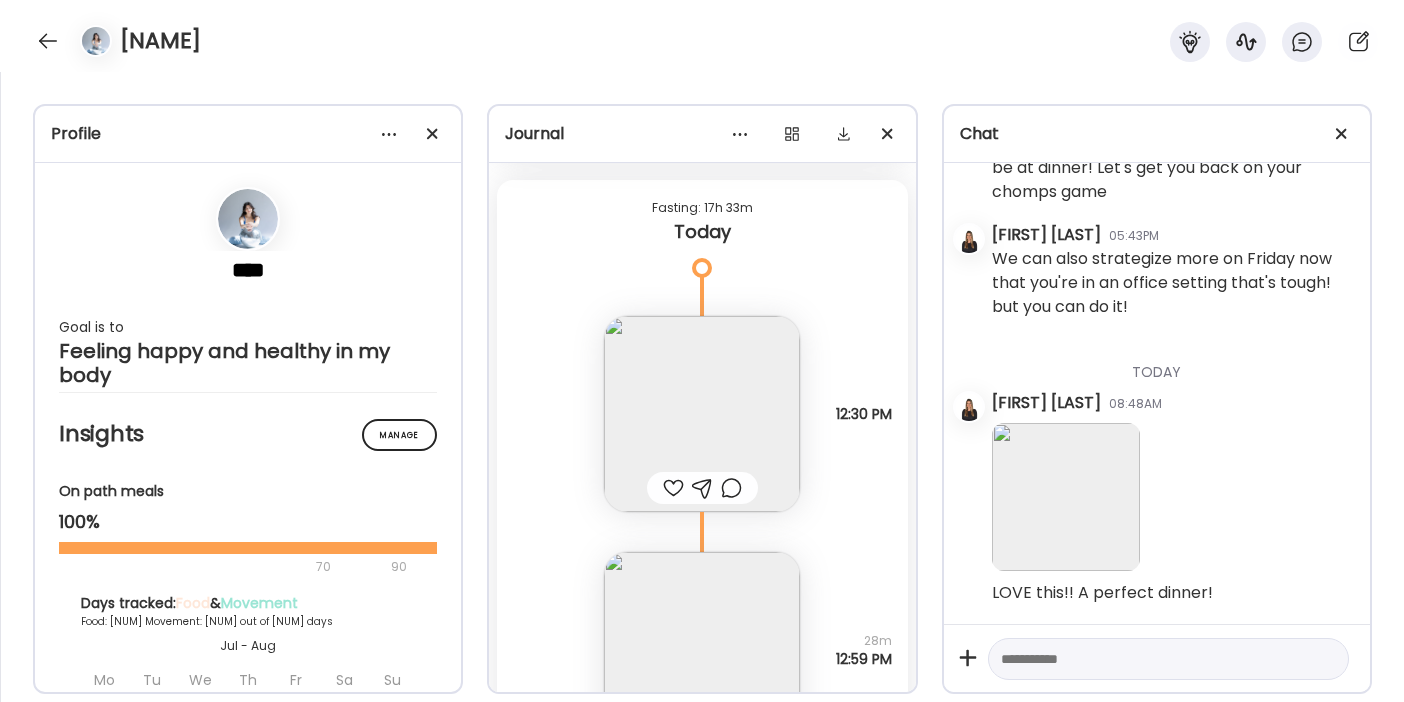 click at bounding box center [702, 414] 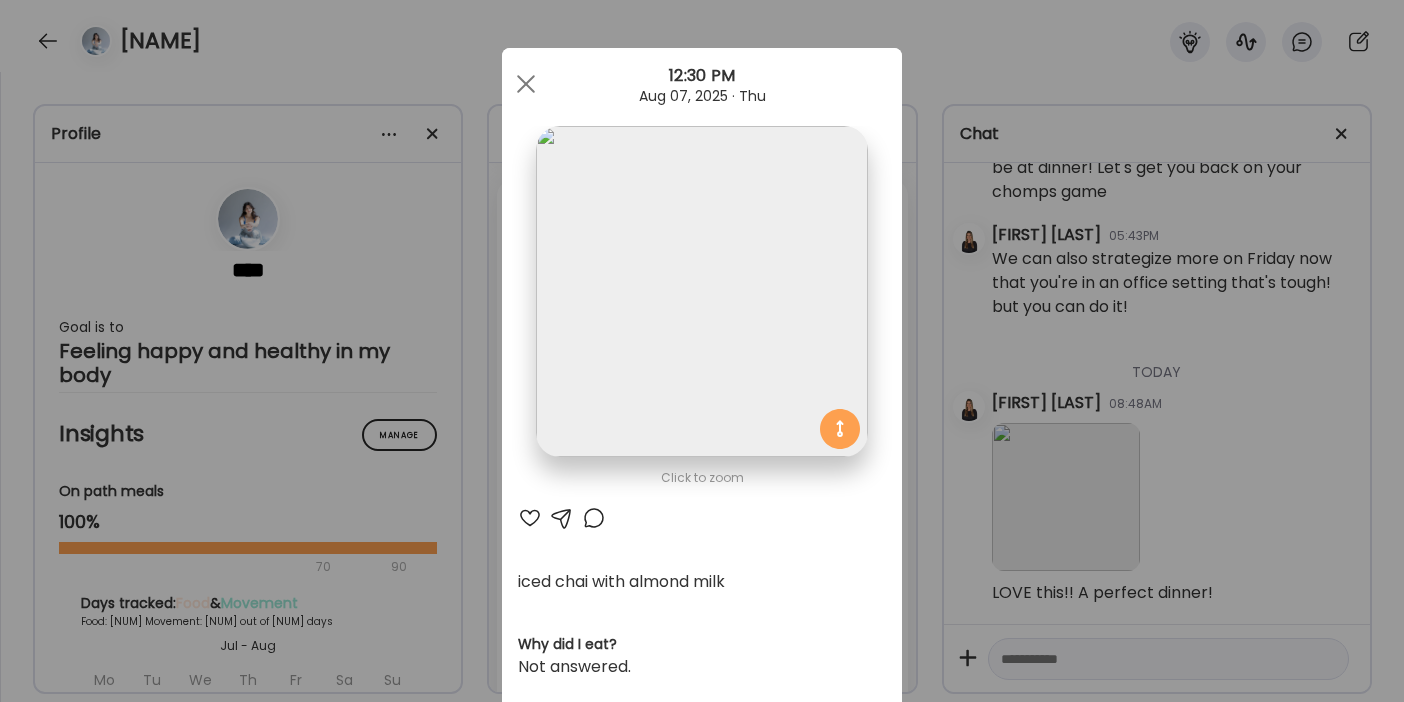 click at bounding box center [530, 518] 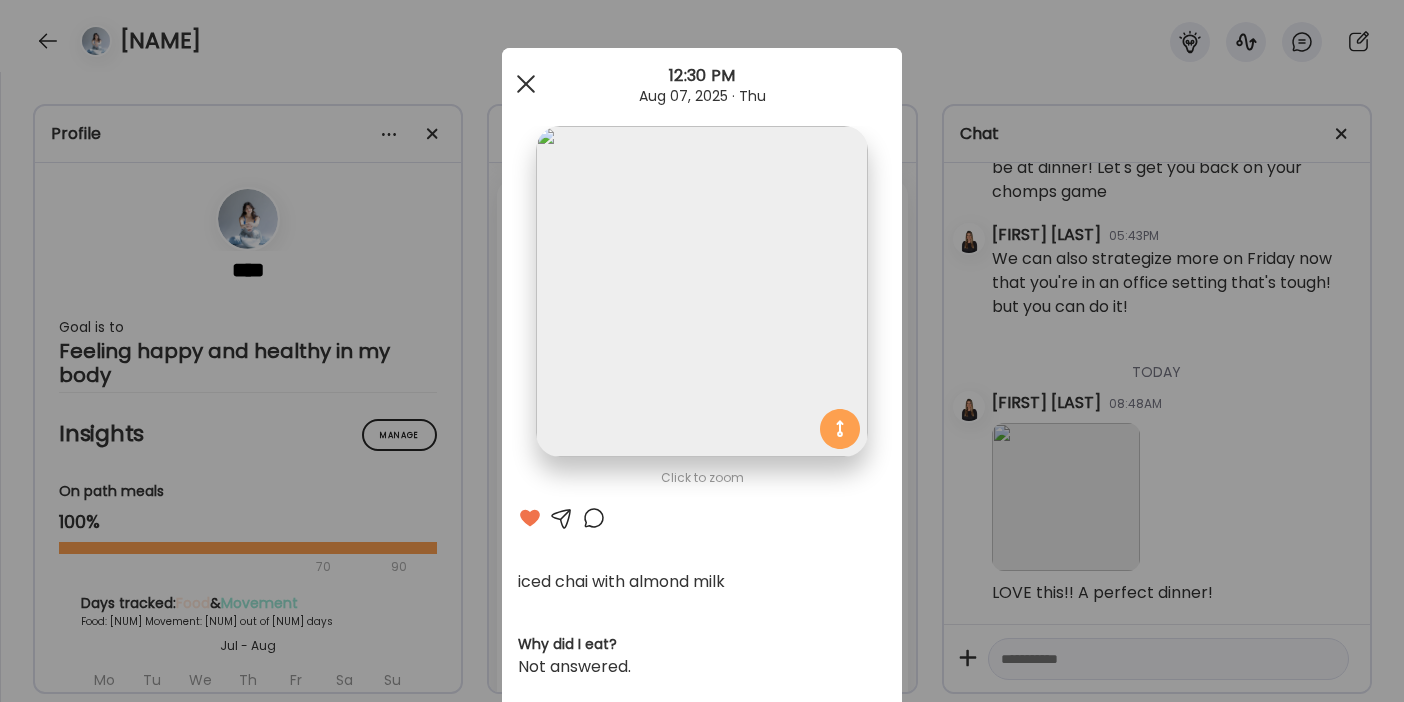 click at bounding box center (526, 84) 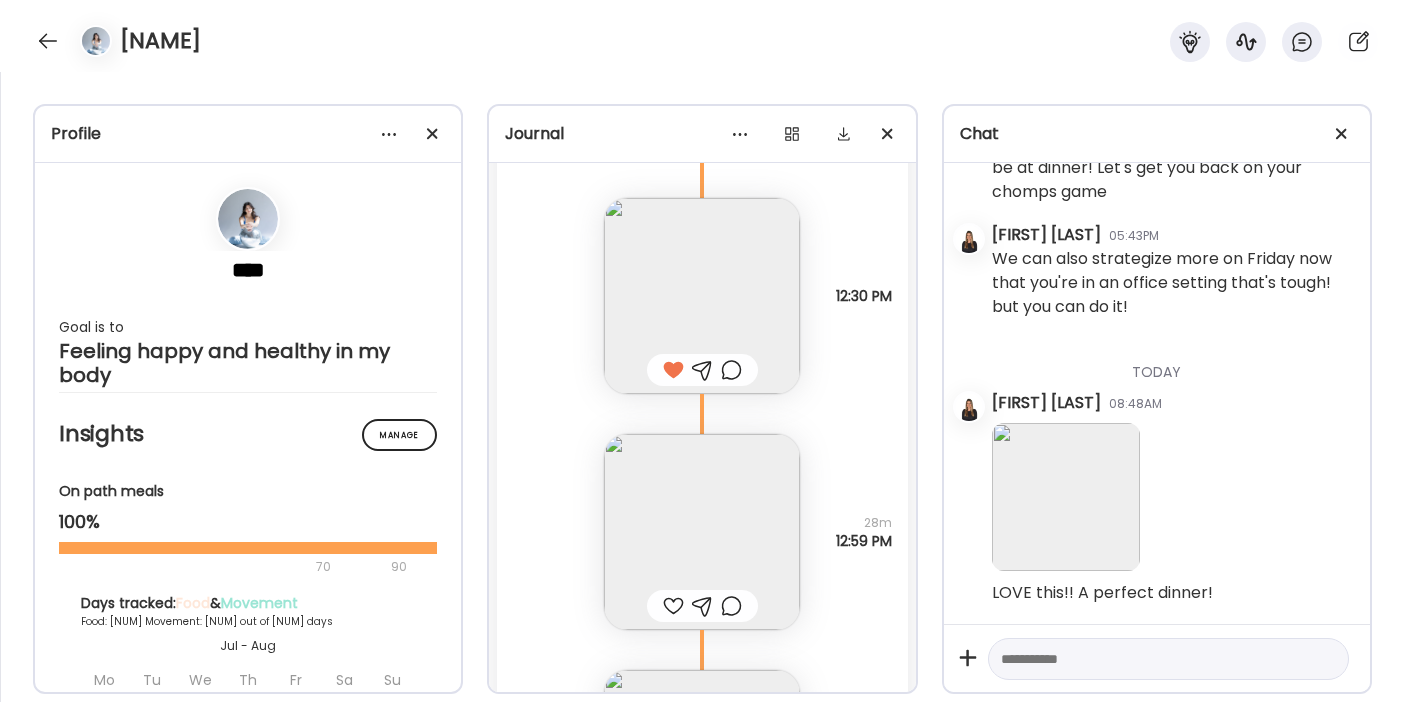 scroll, scrollTop: 11683, scrollLeft: 0, axis: vertical 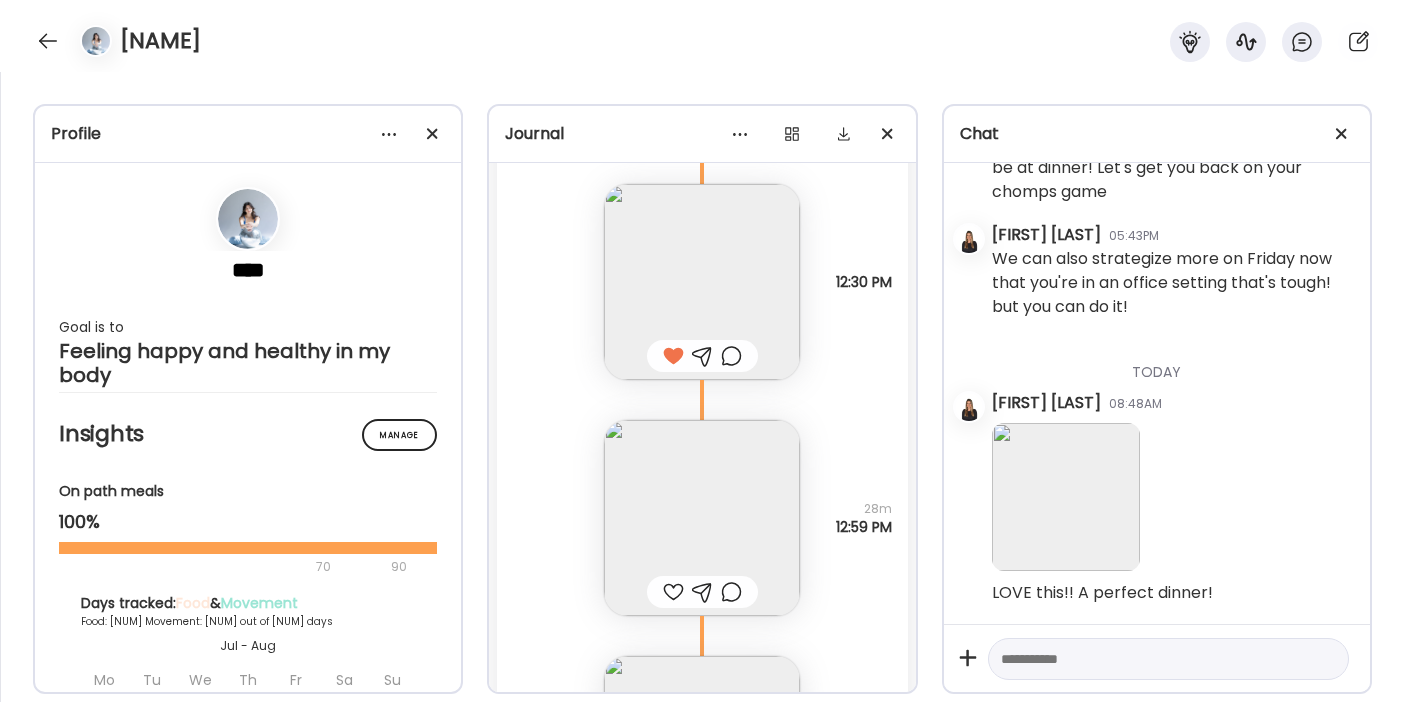 click at bounding box center [702, 592] 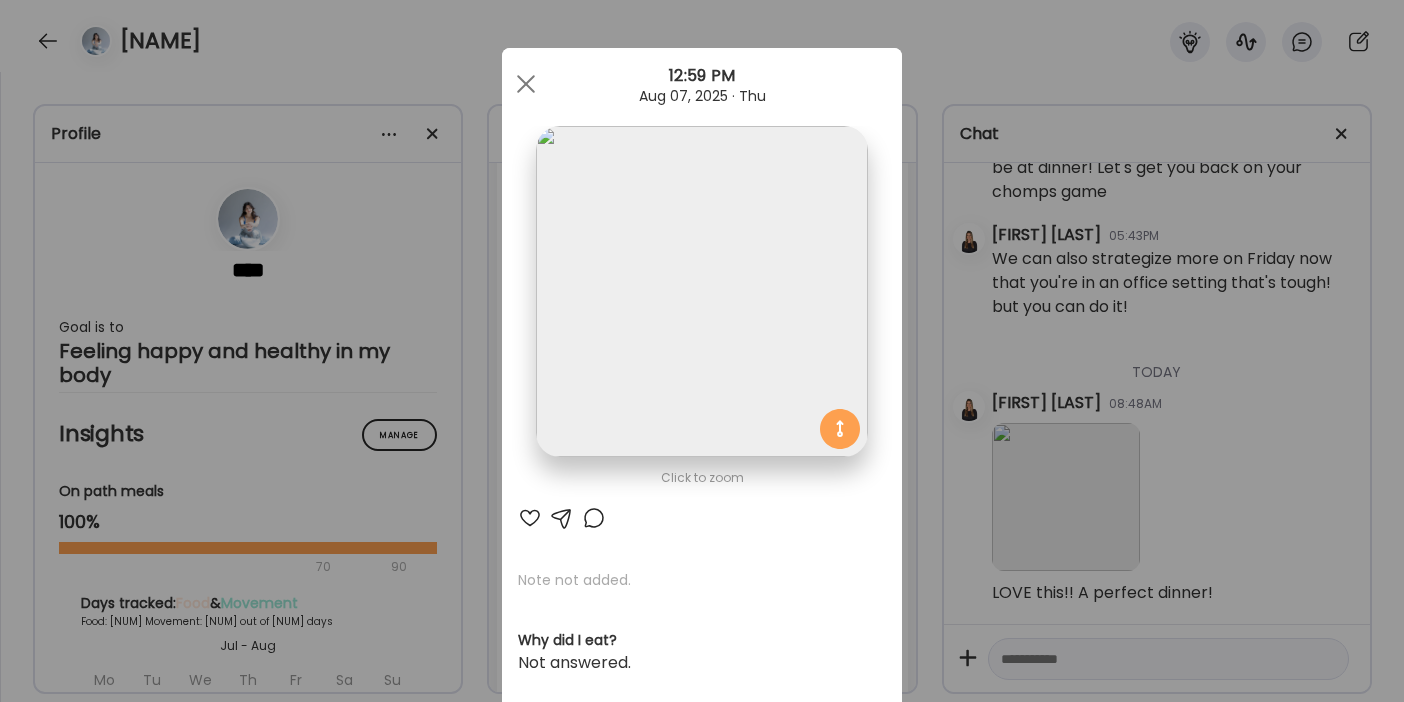 click at bounding box center [530, 518] 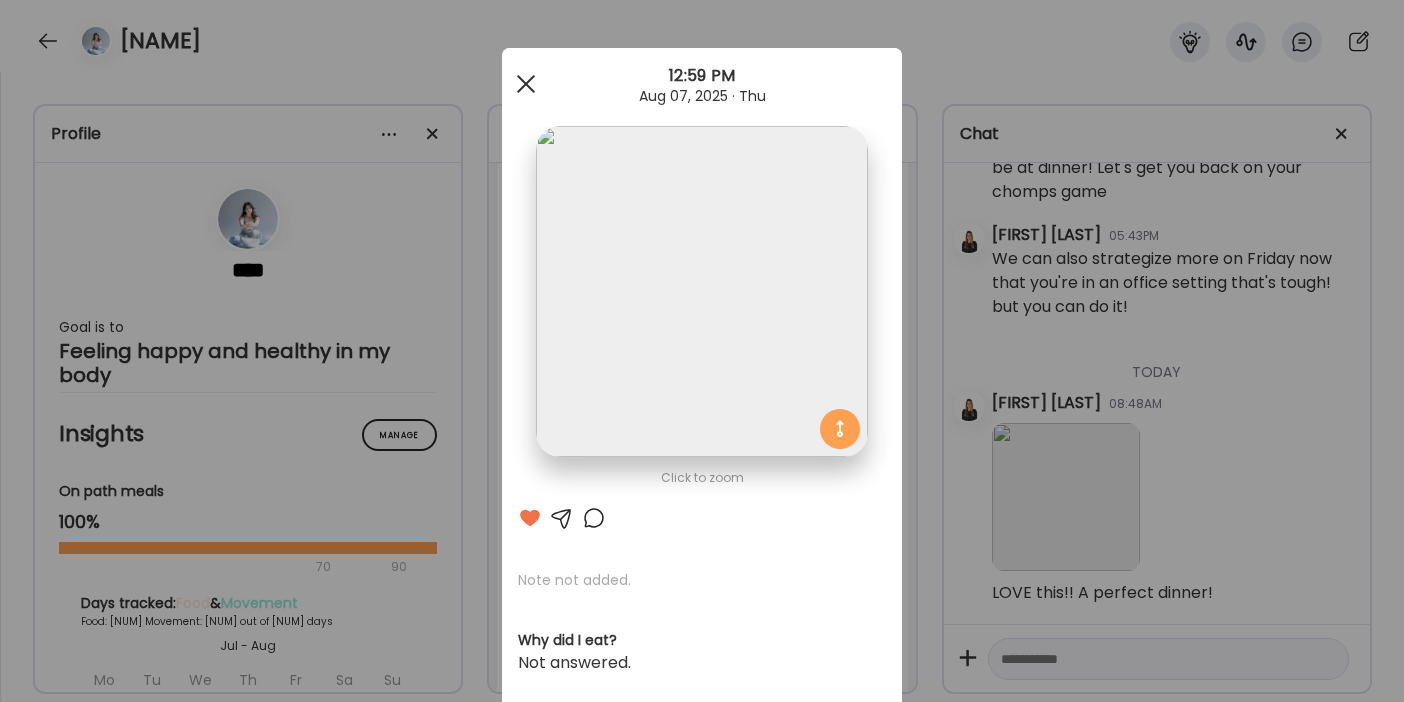 click at bounding box center (526, 84) 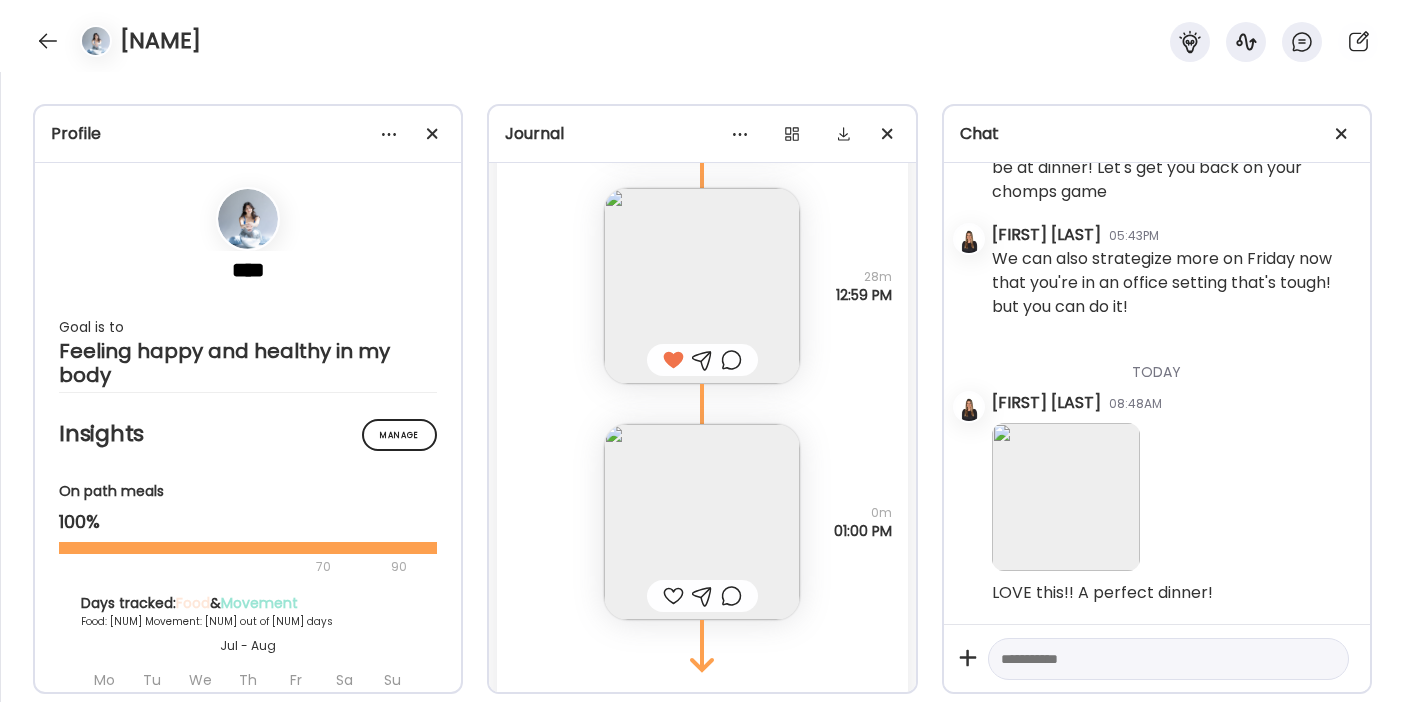 scroll, scrollTop: 11963, scrollLeft: 0, axis: vertical 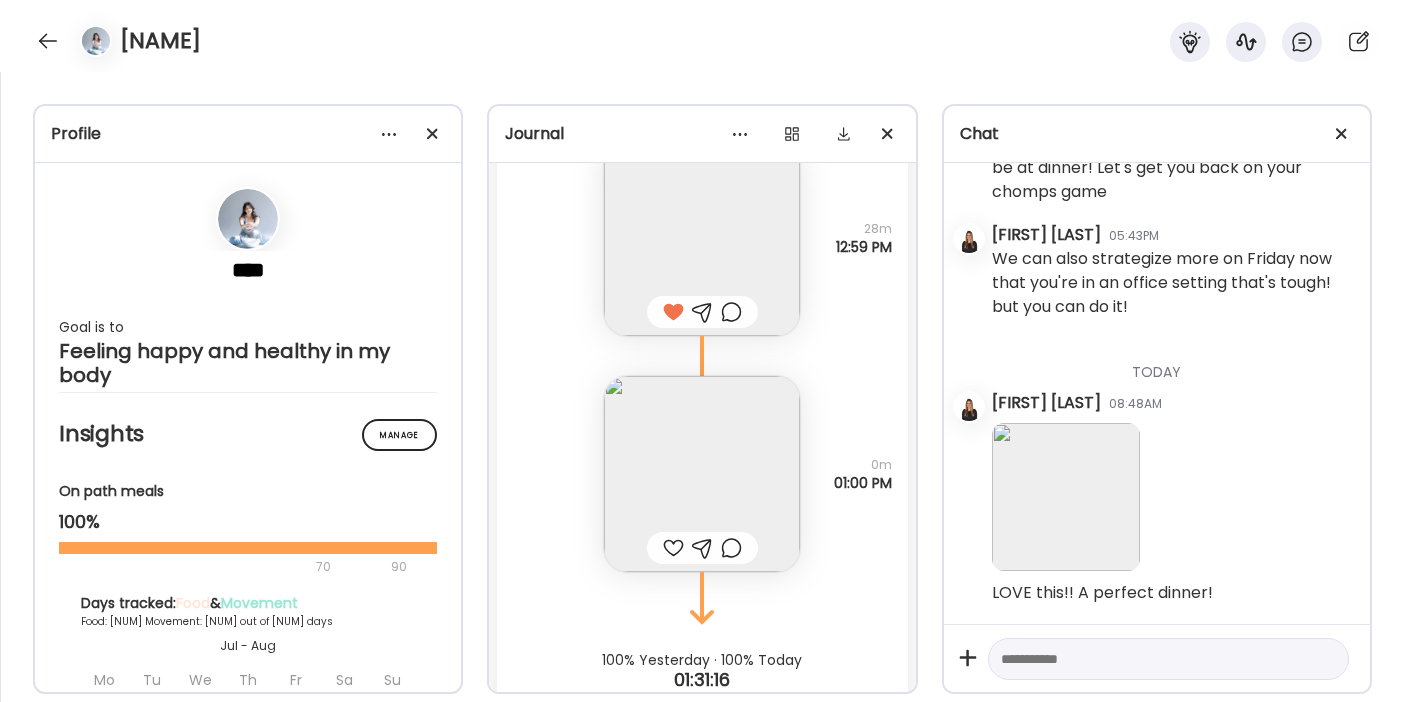 click at bounding box center [702, 474] 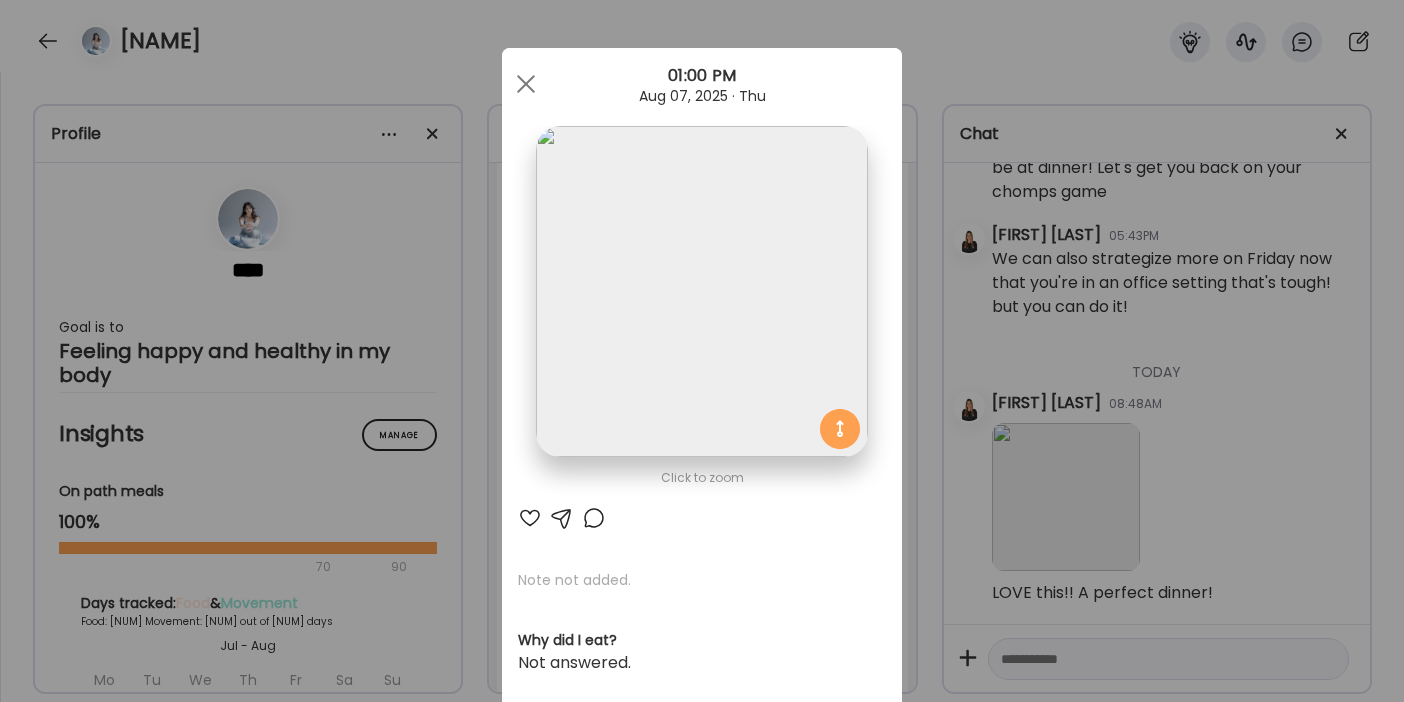 click at bounding box center [530, 518] 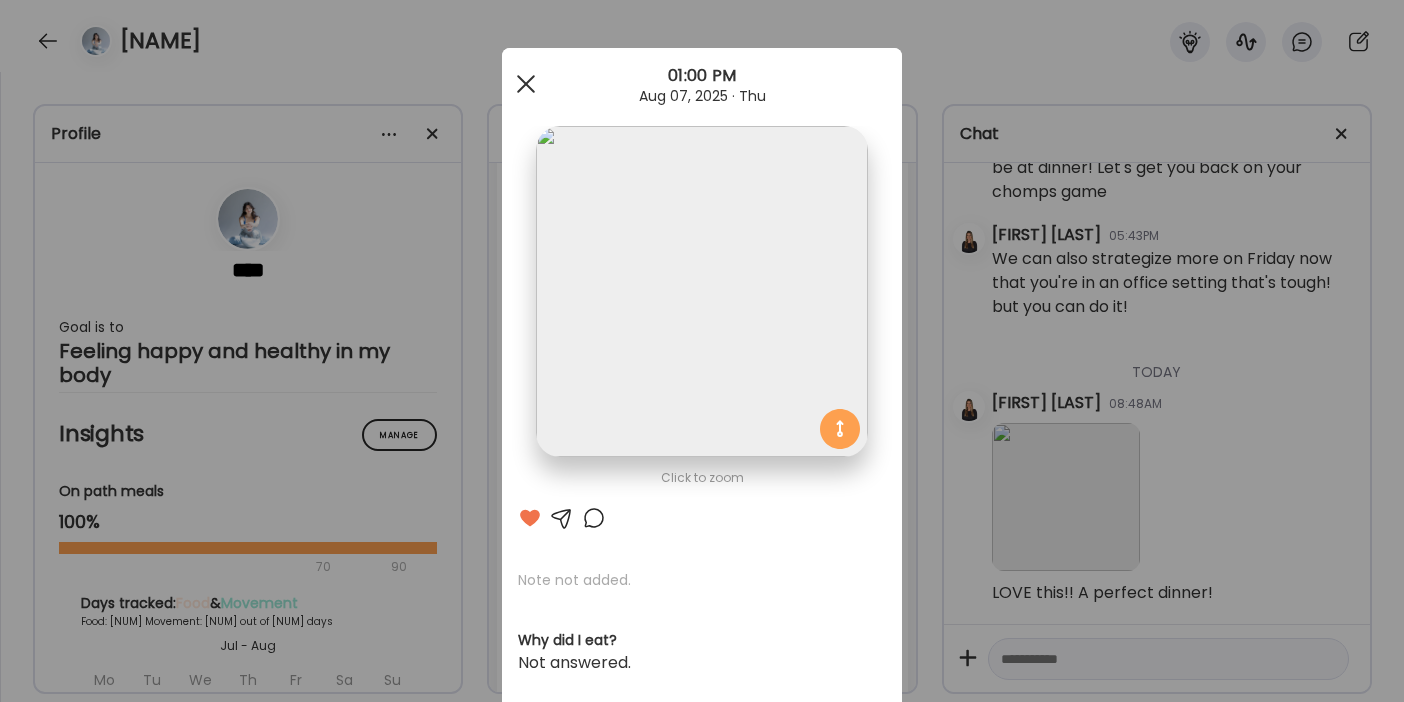 click at bounding box center (526, 84) 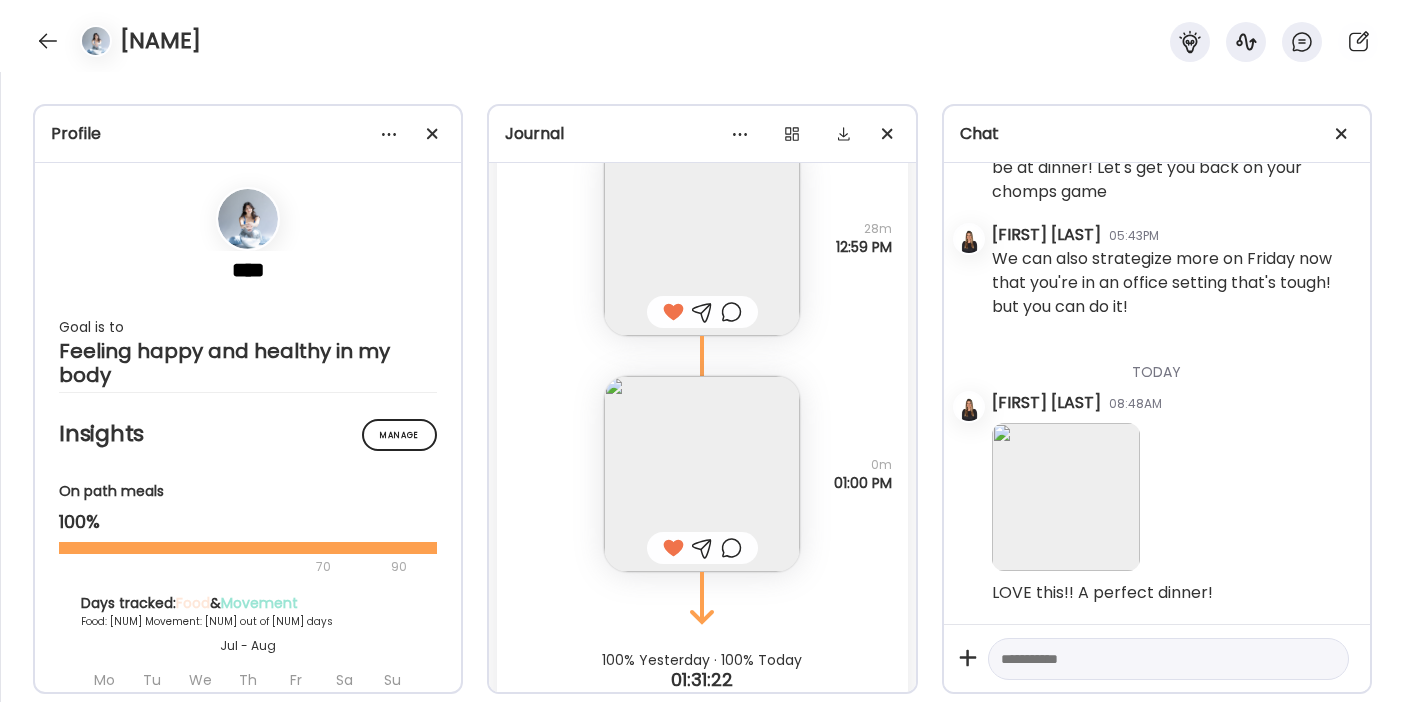 click at bounding box center [702, 548] 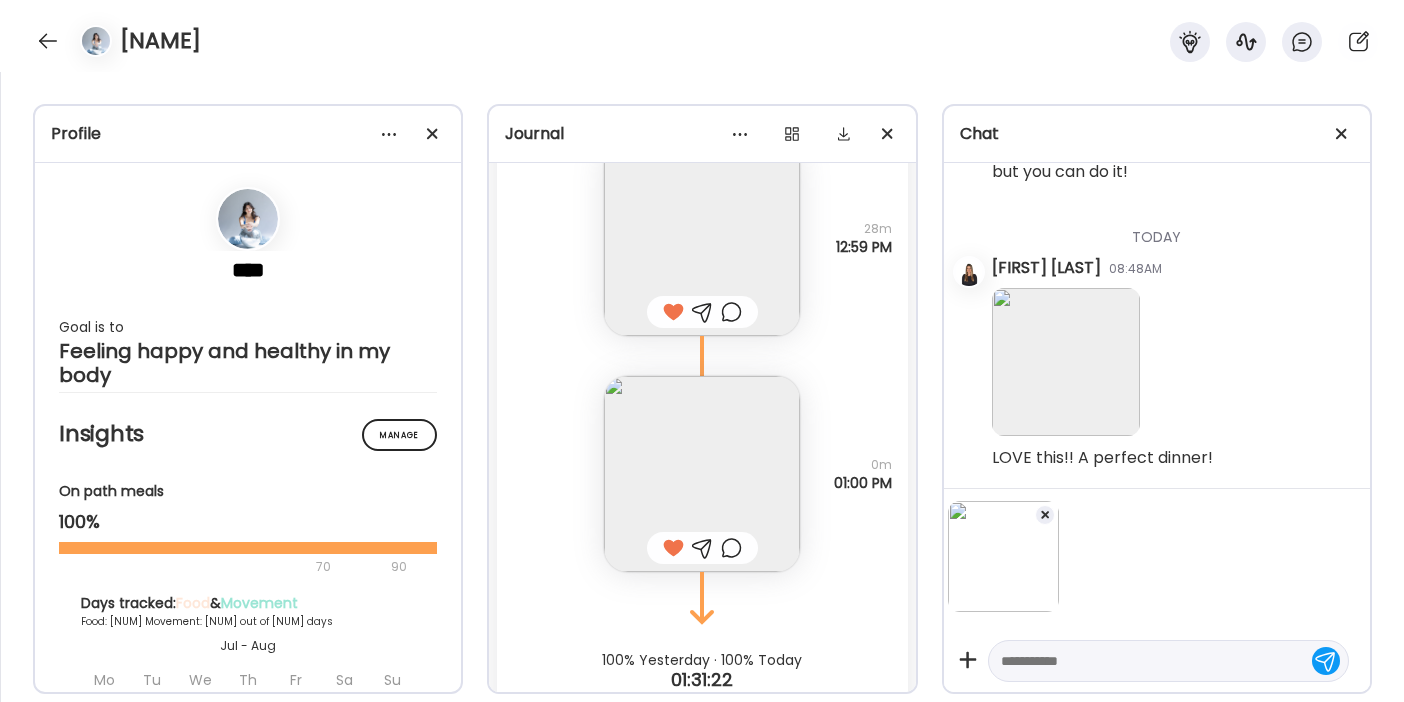 scroll, scrollTop: 45492, scrollLeft: 0, axis: vertical 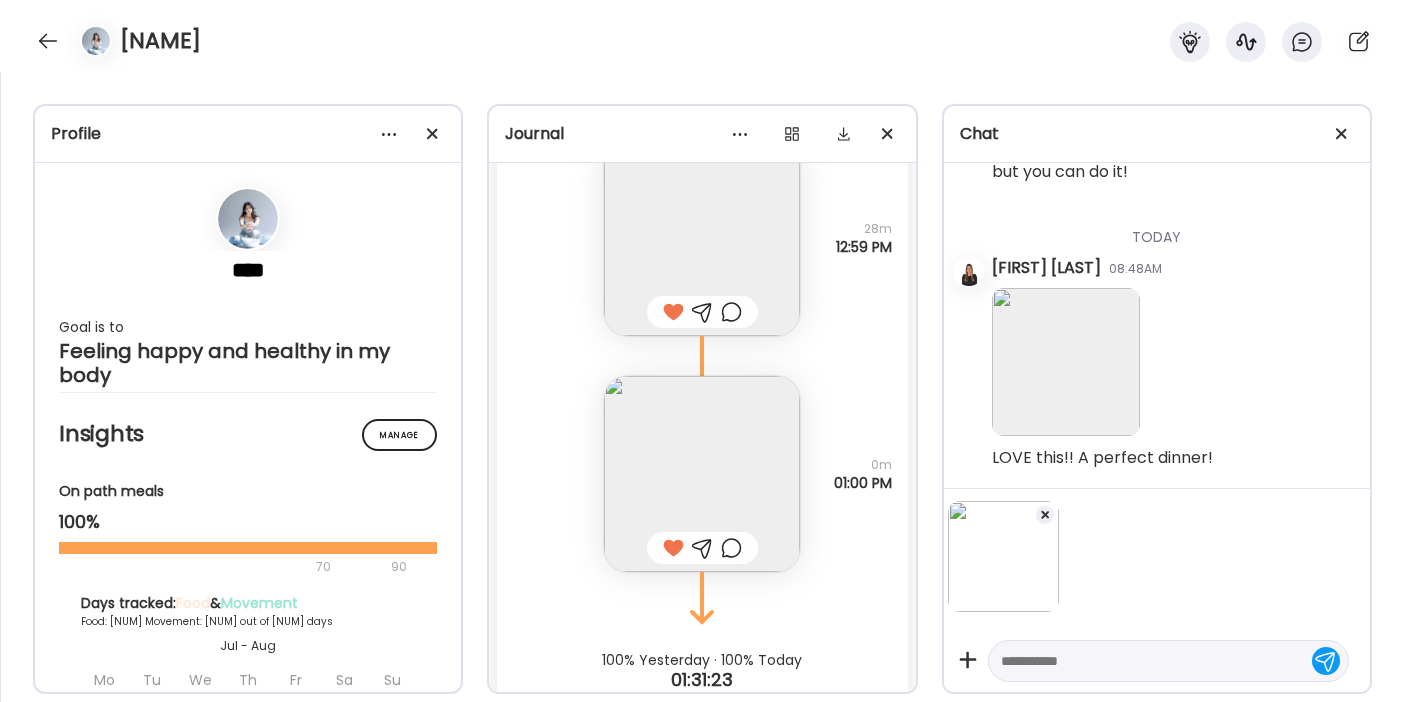 click at bounding box center [1150, 661] 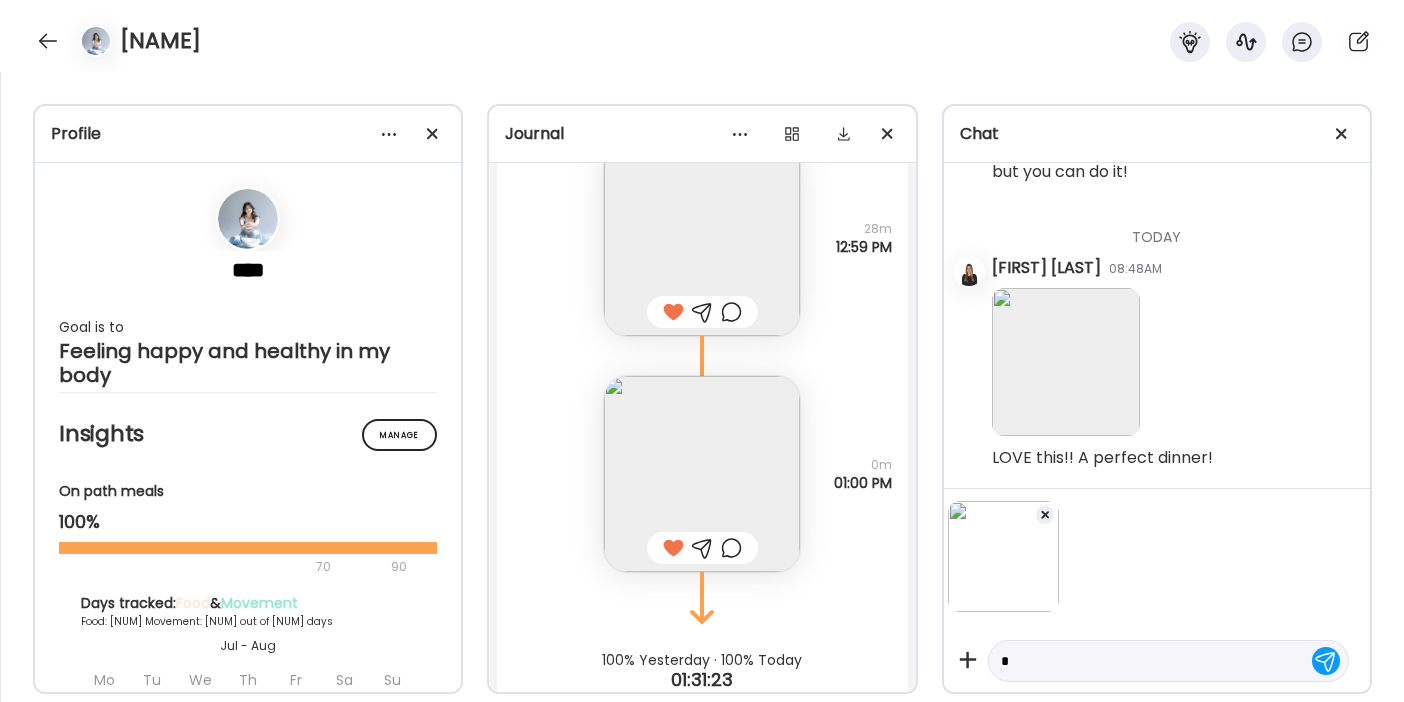 scroll, scrollTop: 2, scrollLeft: 0, axis: vertical 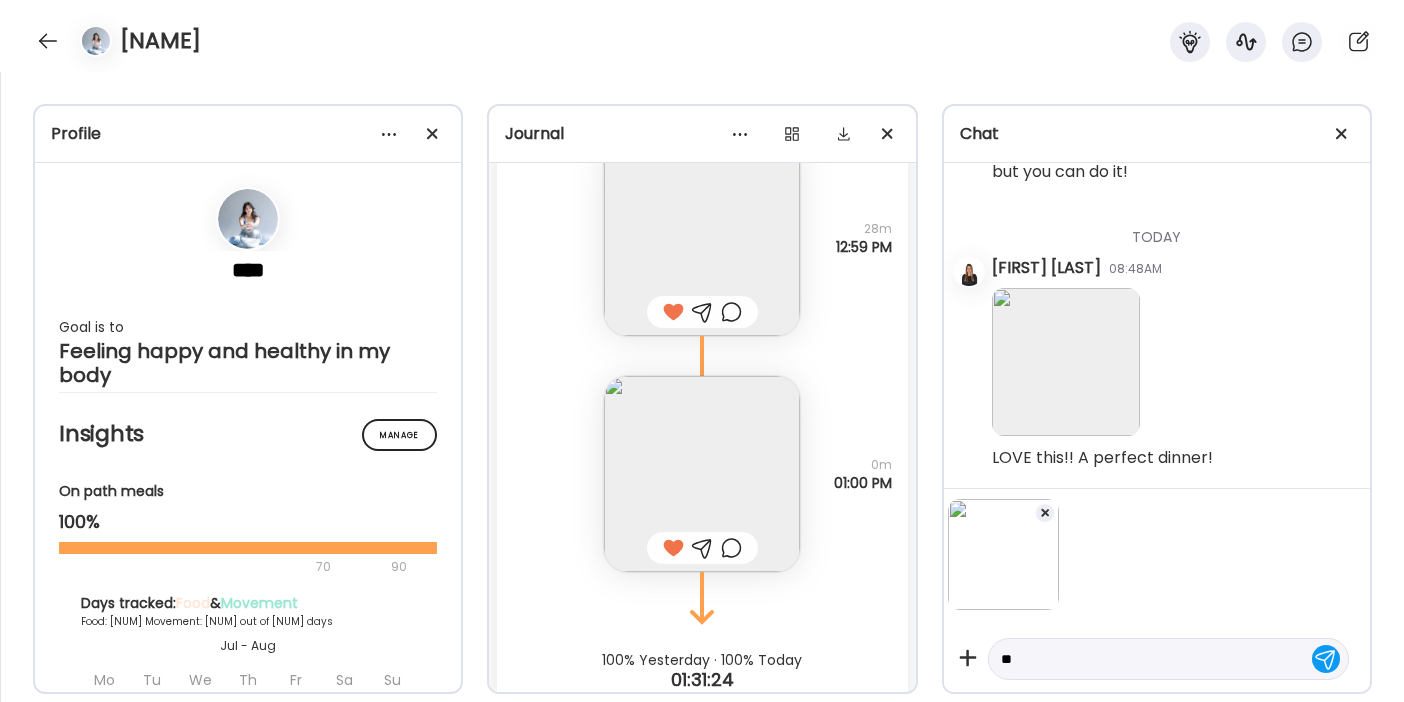 type on "*" 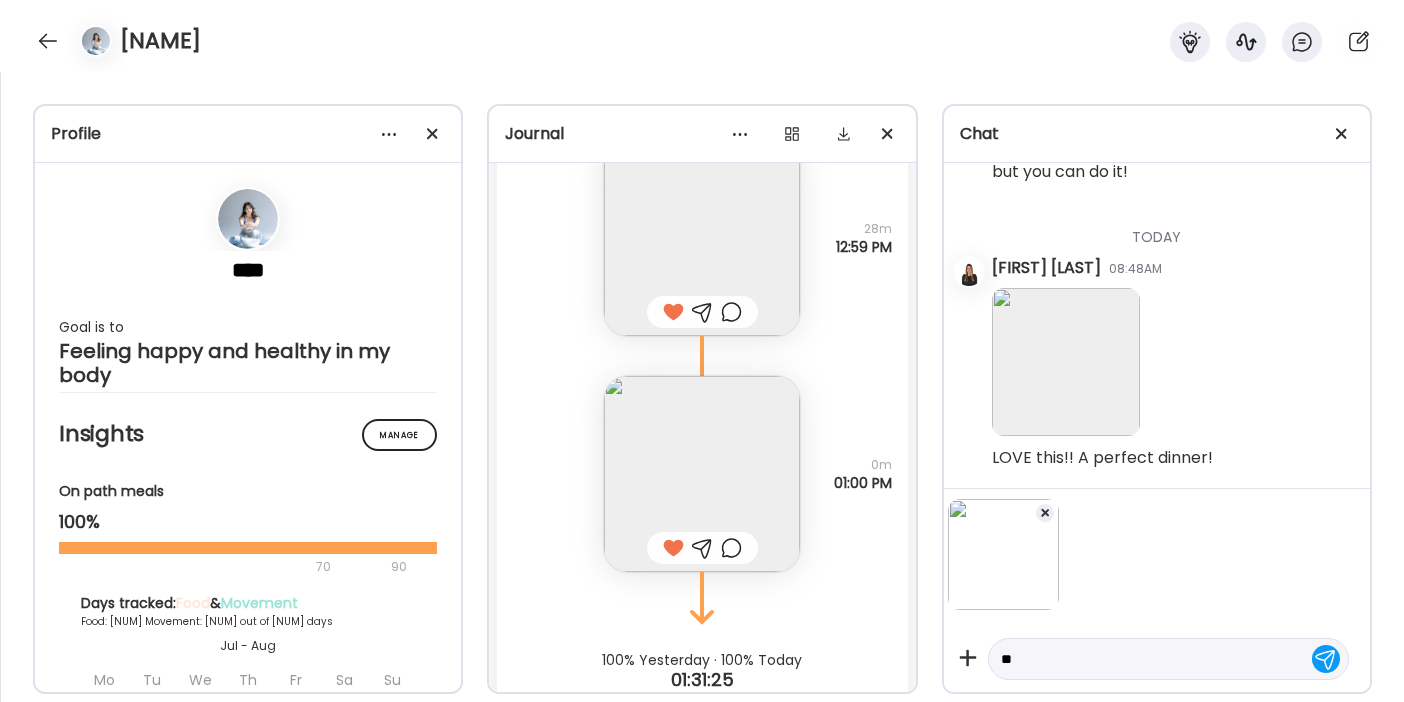 type on "*" 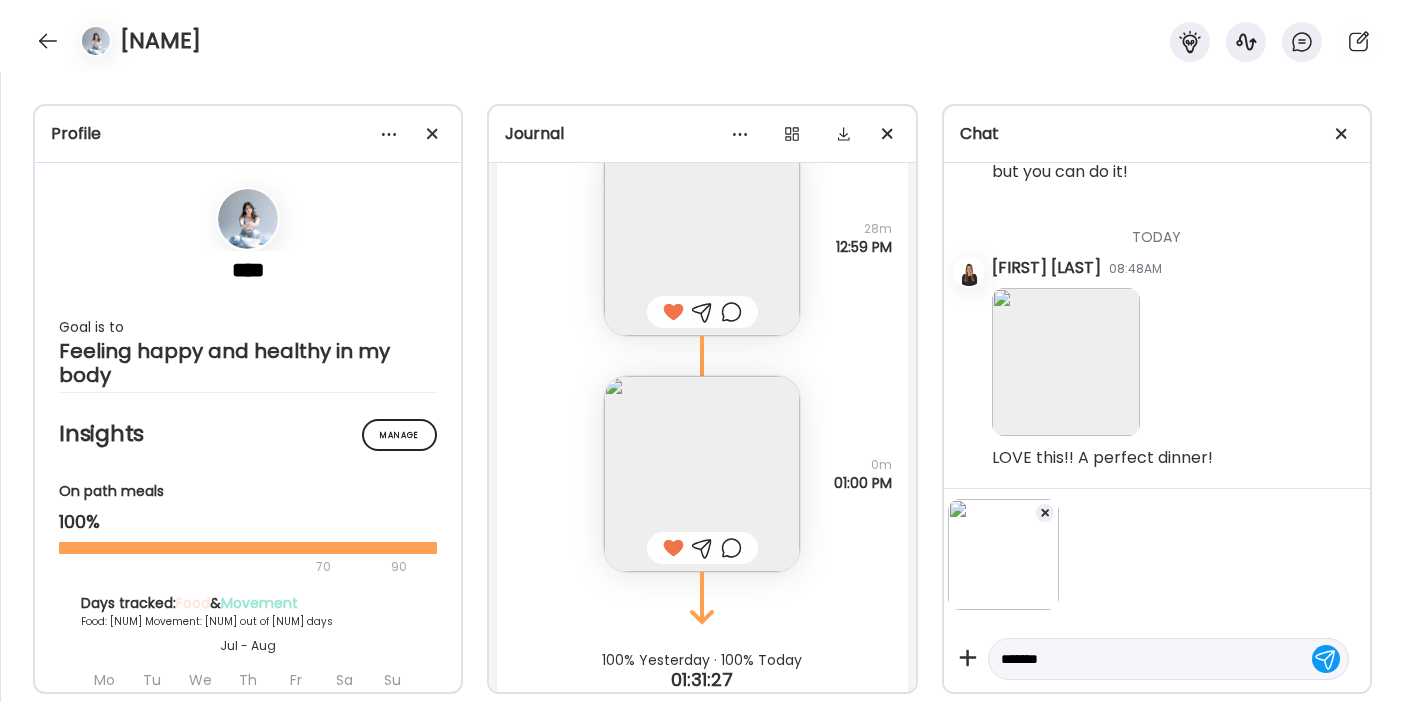 type on "********" 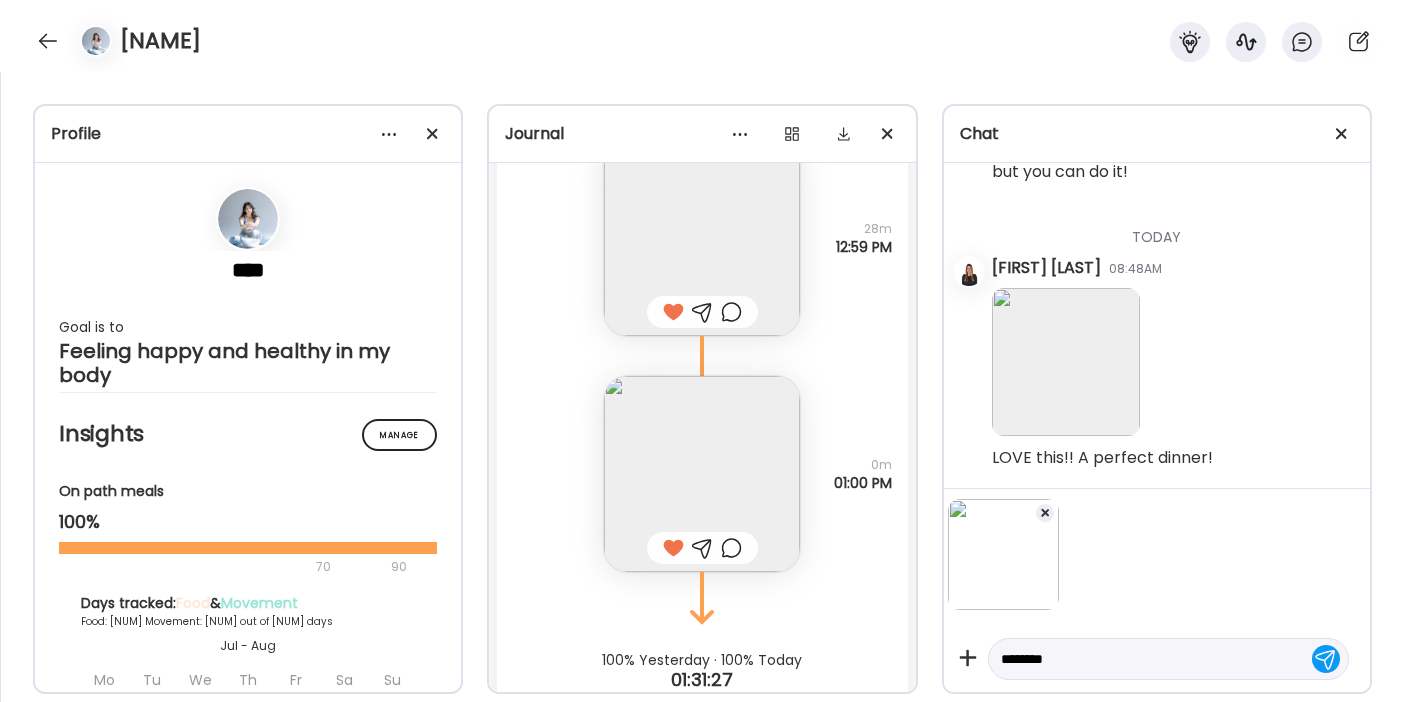 type 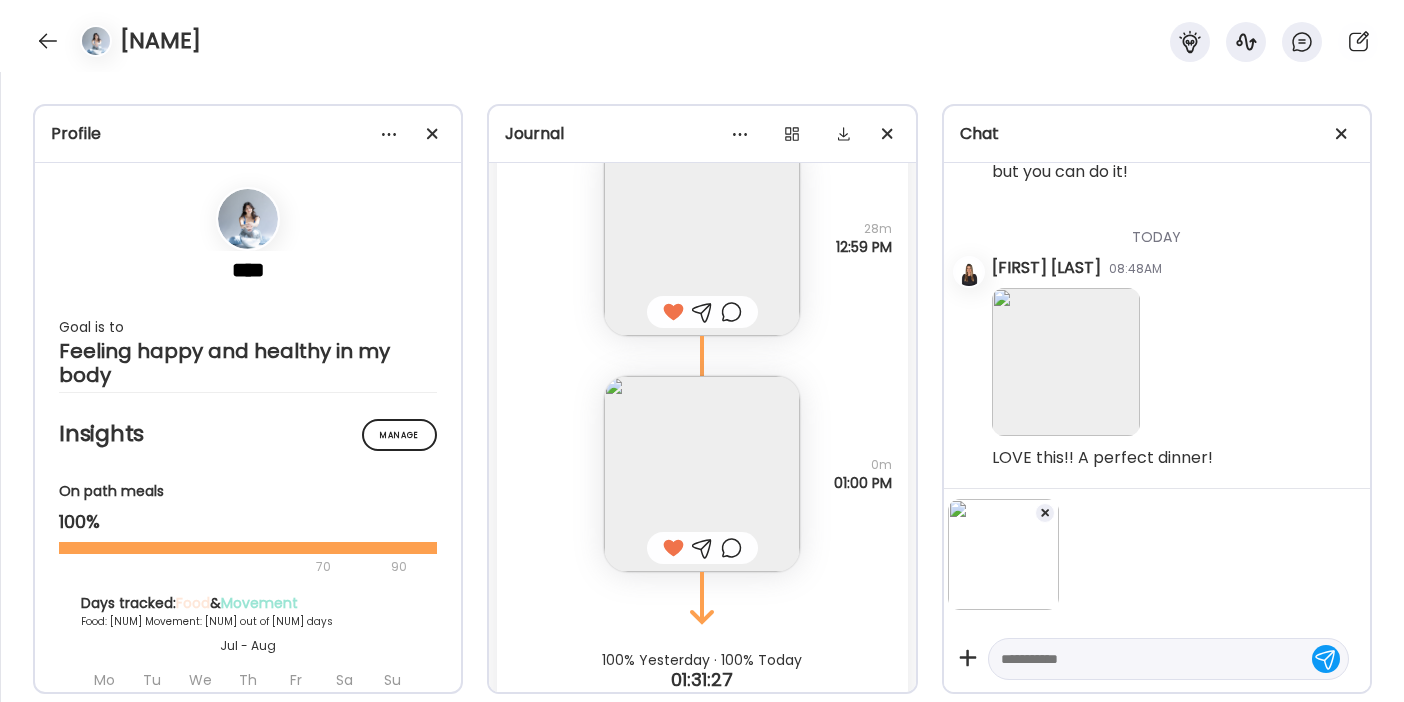 scroll, scrollTop: 45365, scrollLeft: 0, axis: vertical 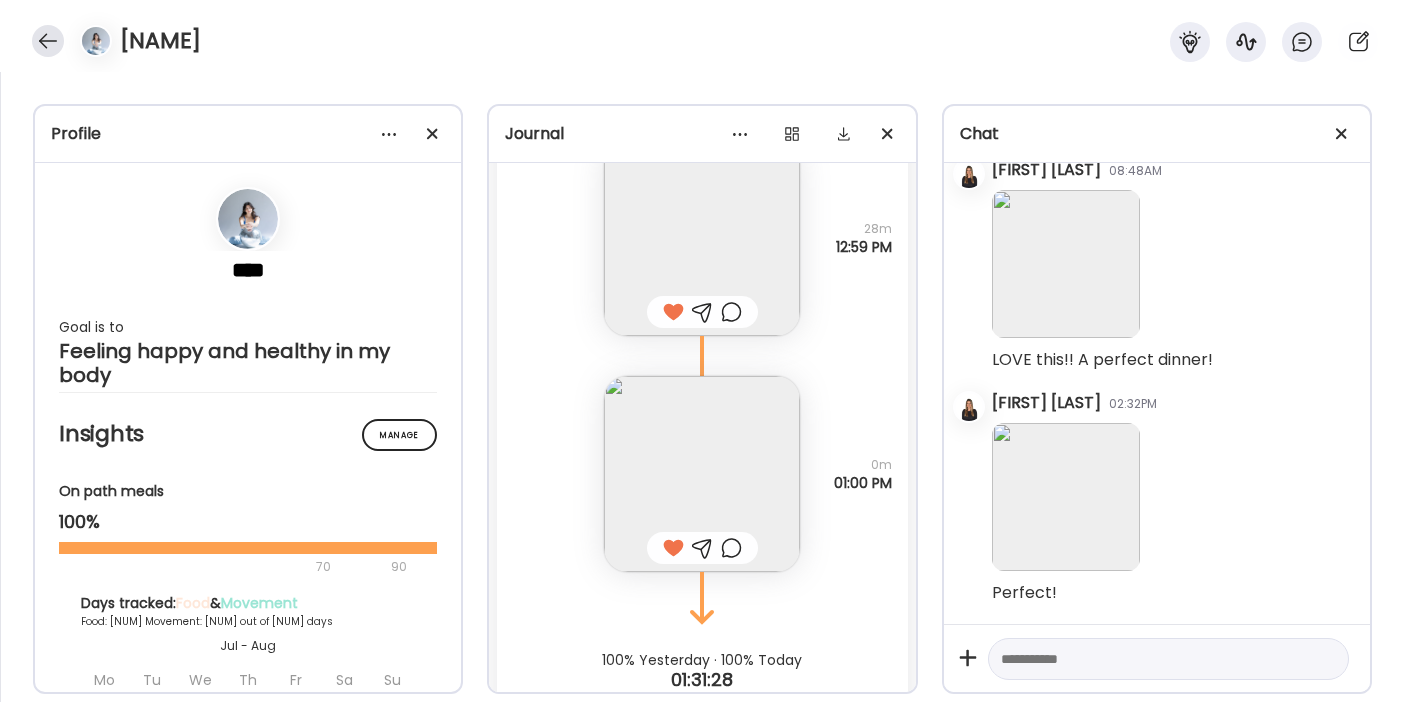 click at bounding box center [48, 41] 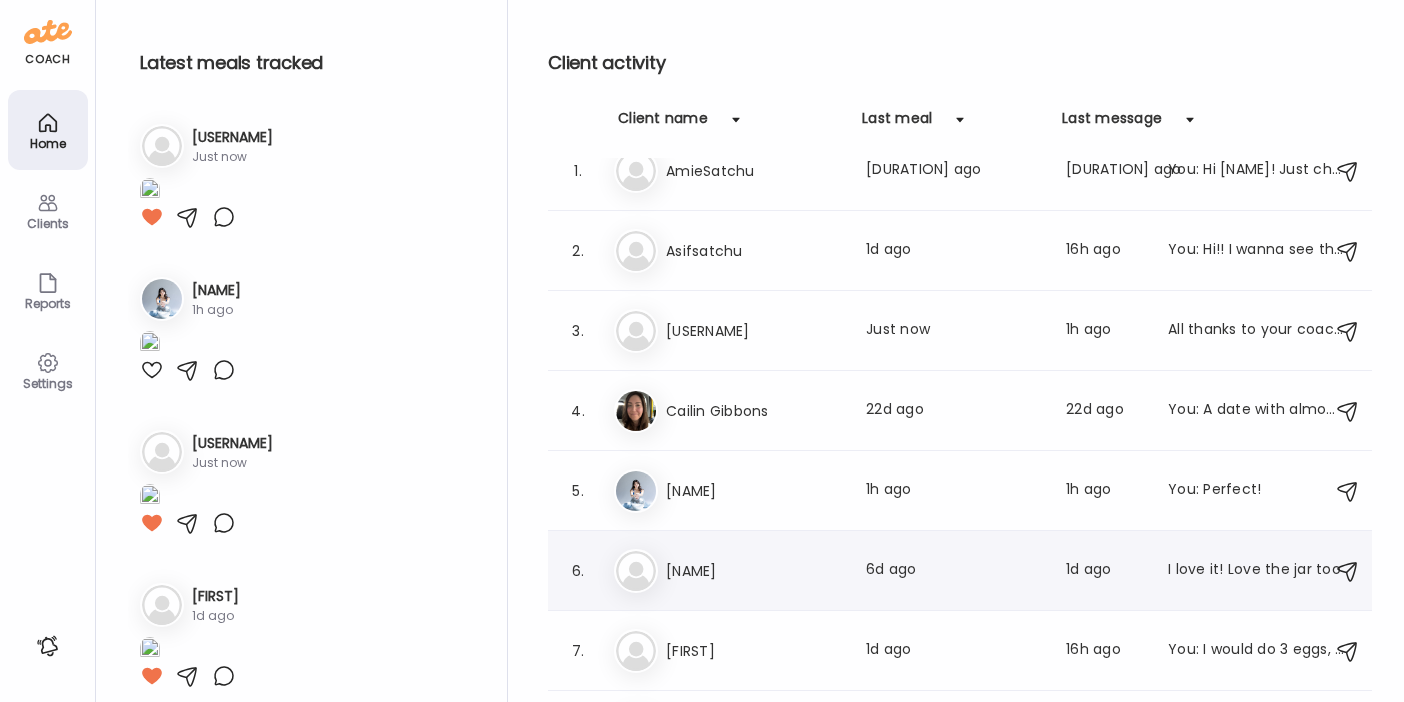 scroll, scrollTop: 0, scrollLeft: 0, axis: both 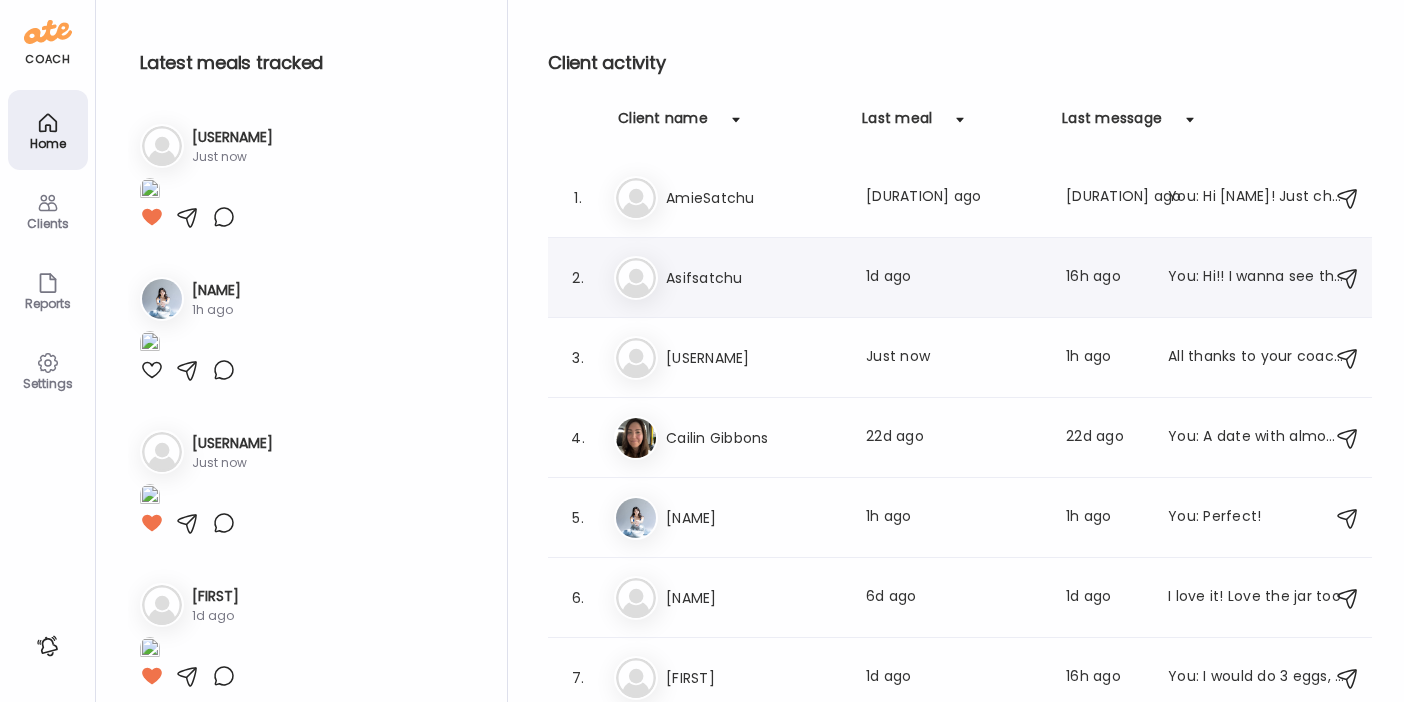 click on "Asifsatchu Last meal: 1d ago Last message: 16h ago You: Hi!! I wanna see that food! Just for this week I promise" at bounding box center (963, 278) 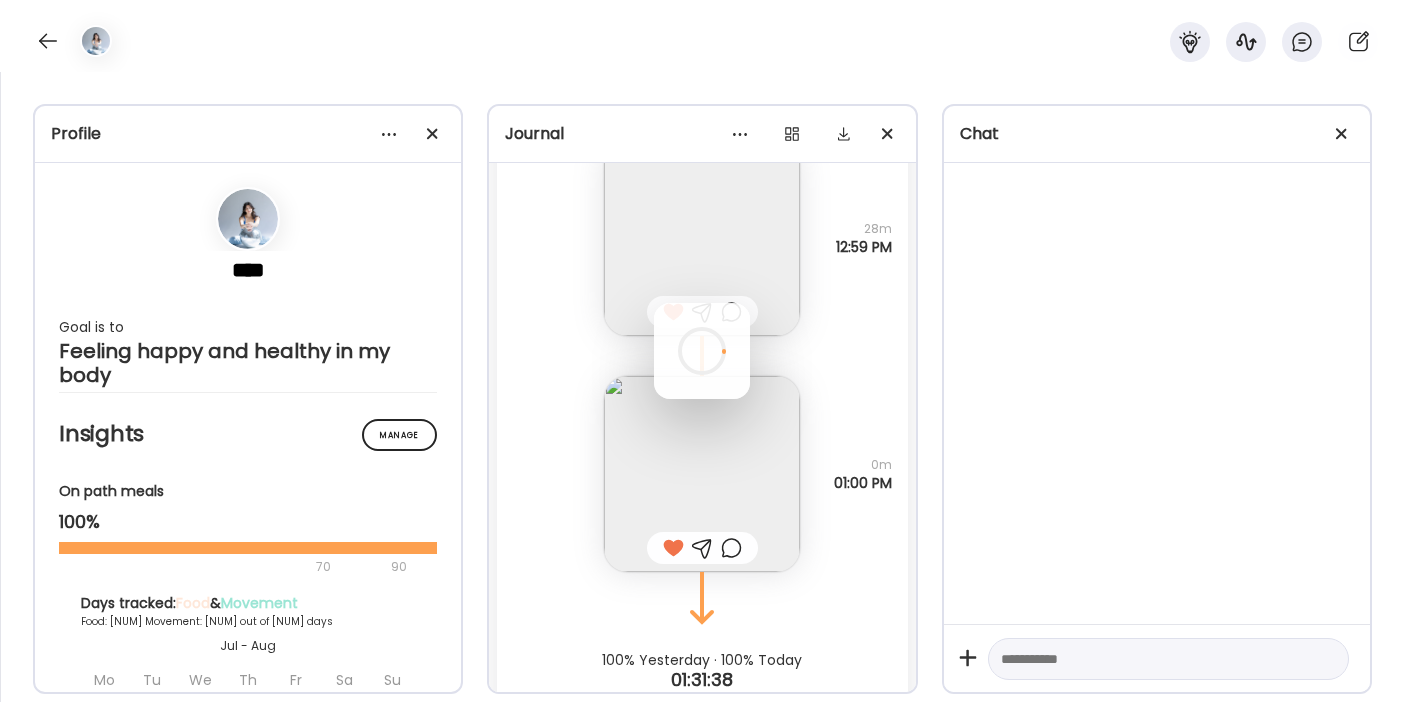 scroll, scrollTop: 11951, scrollLeft: 0, axis: vertical 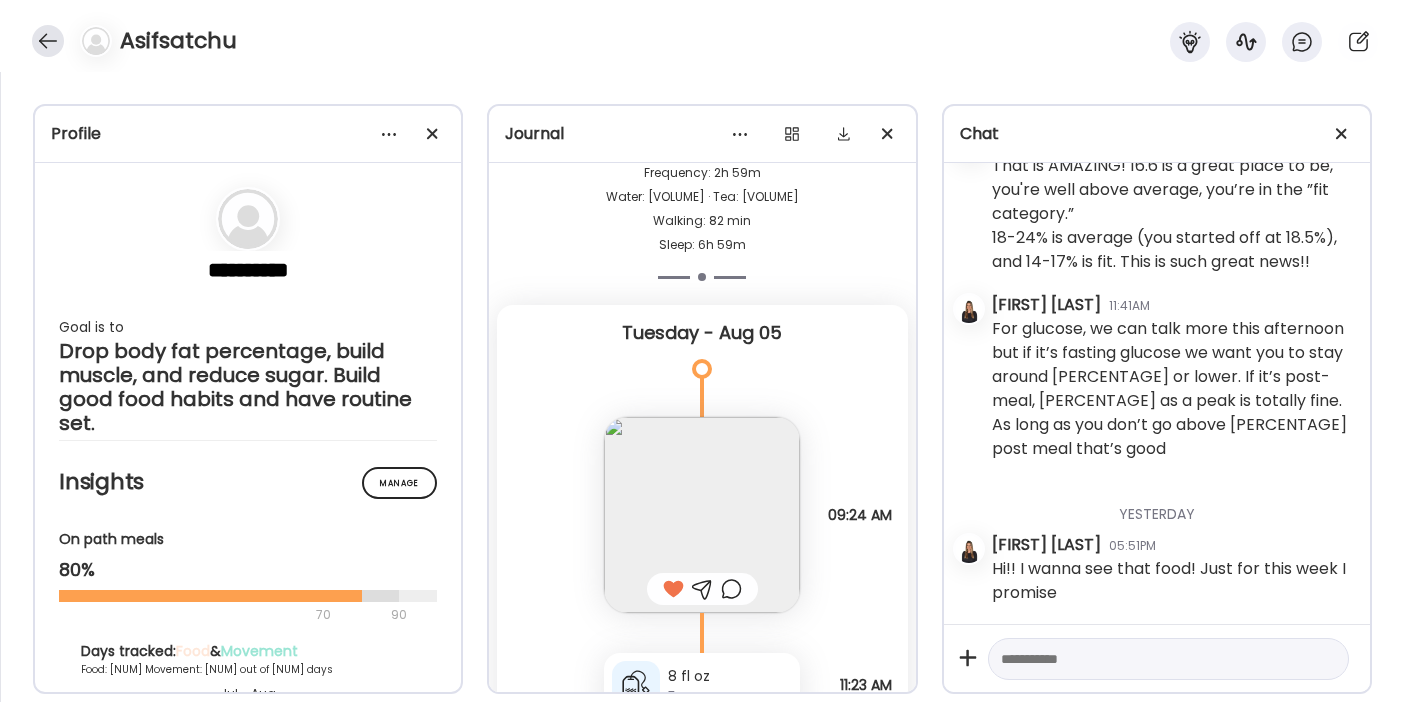 click at bounding box center (48, 41) 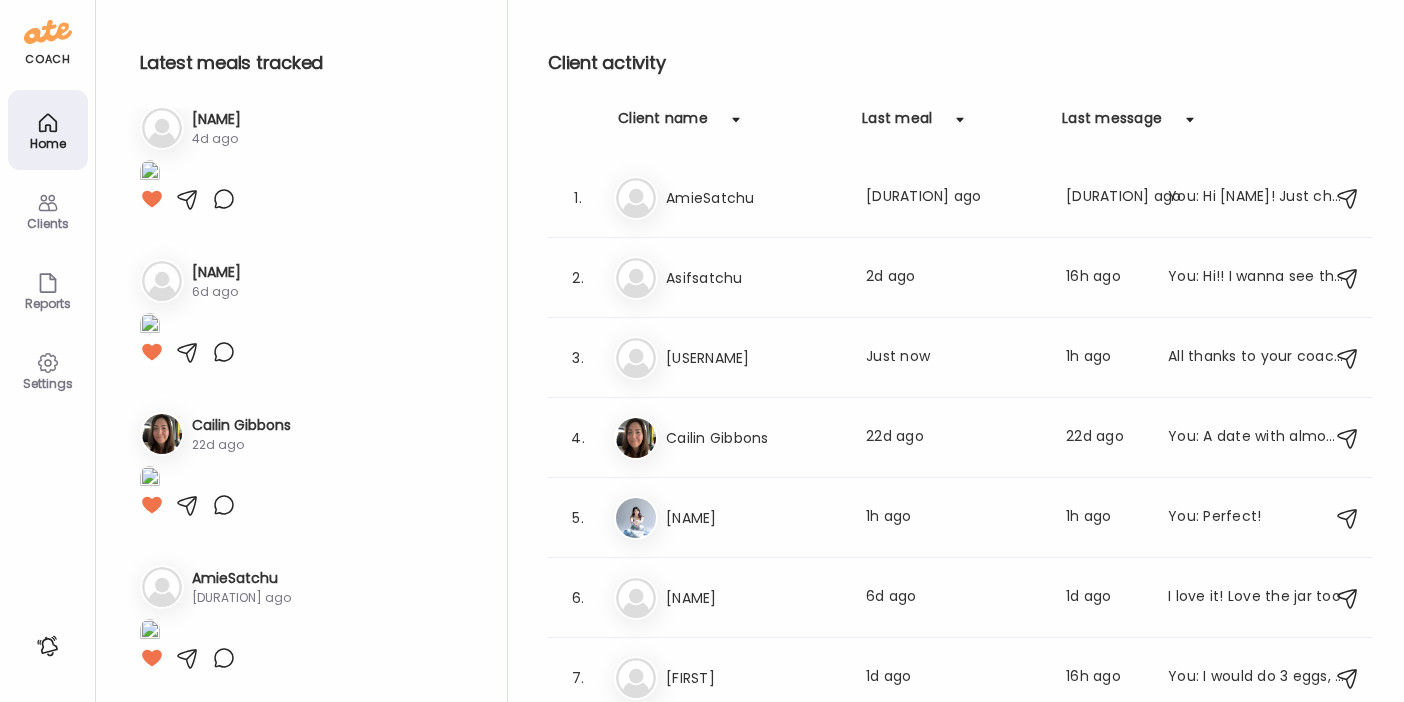 scroll, scrollTop: 2149, scrollLeft: 0, axis: vertical 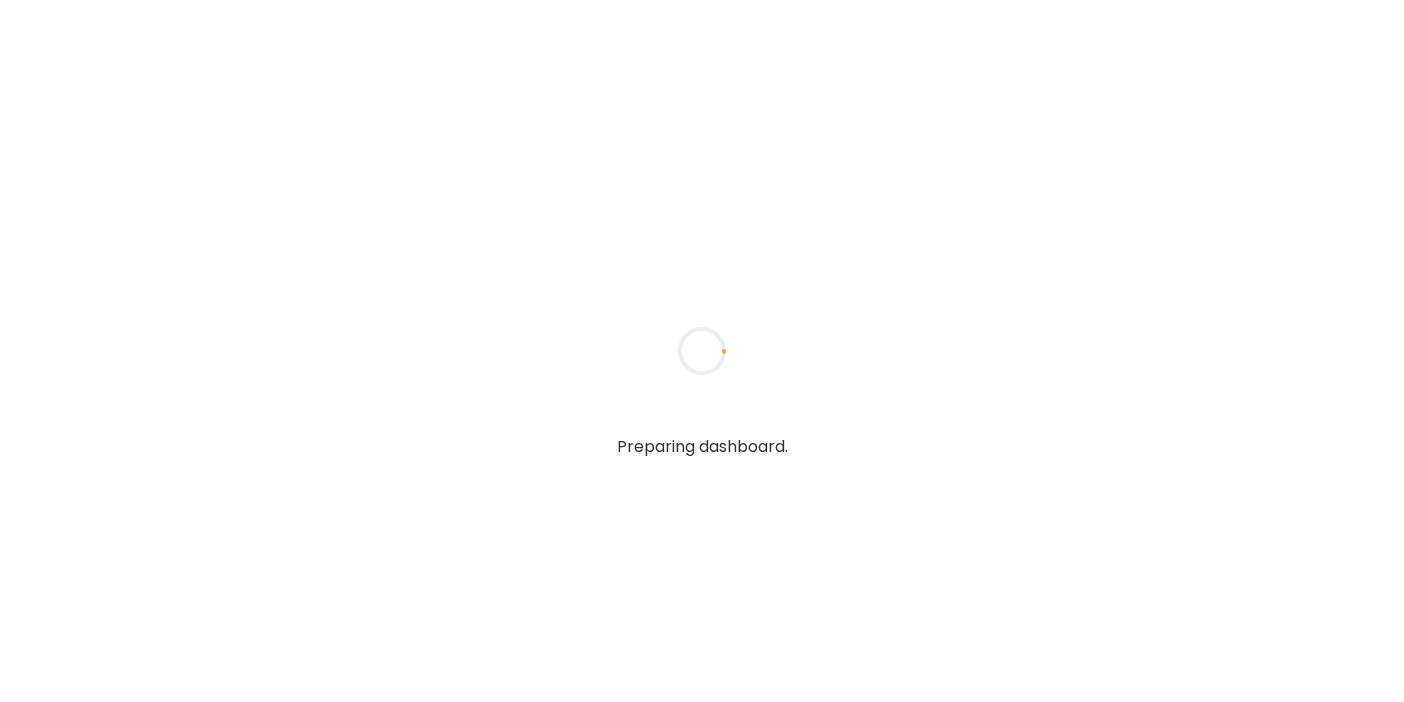 type on "**********" 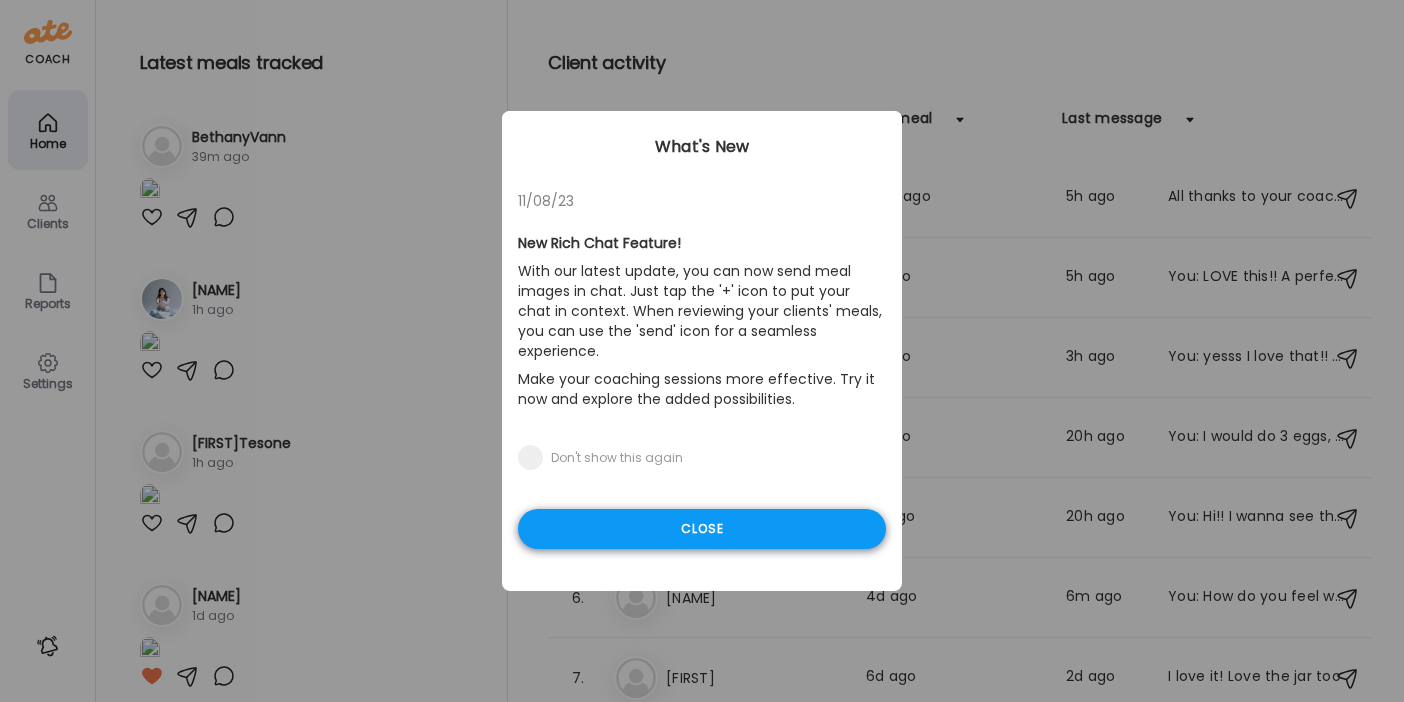 type on "**********" 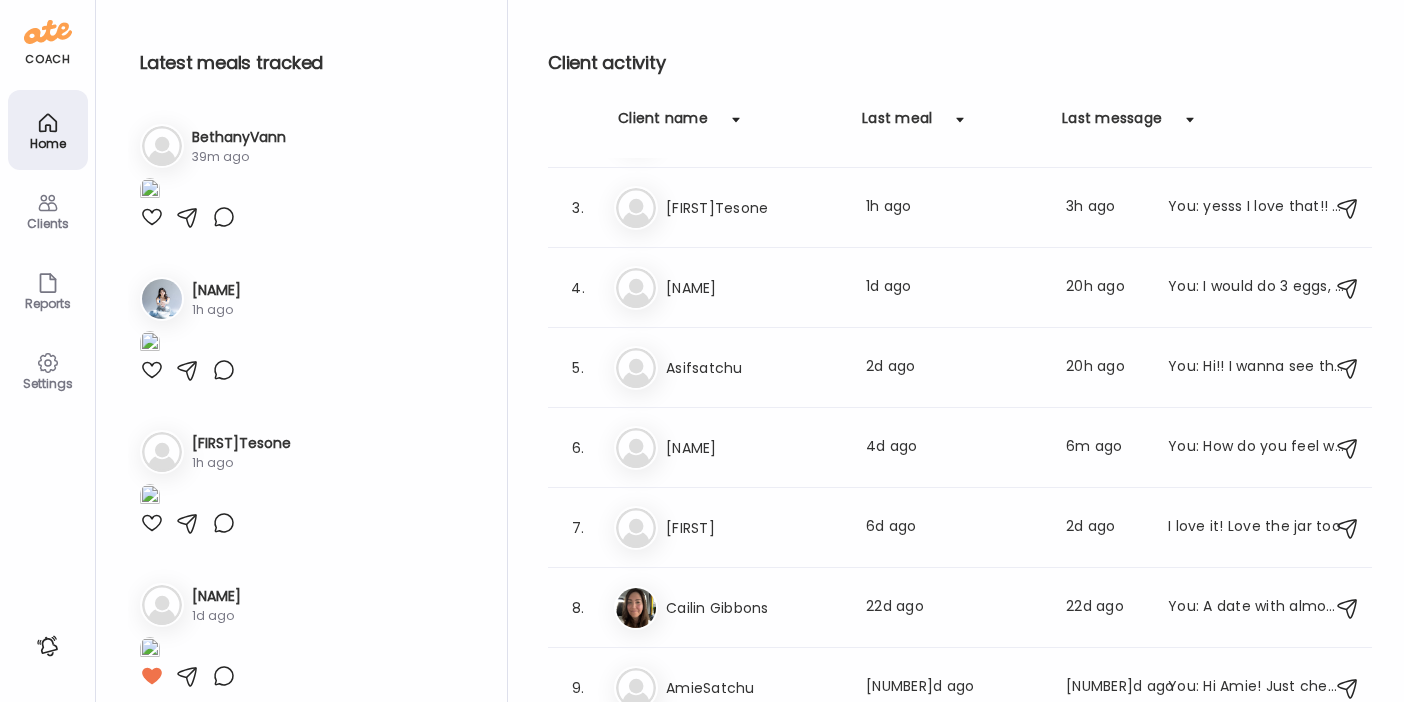 scroll, scrollTop: 153, scrollLeft: 0, axis: vertical 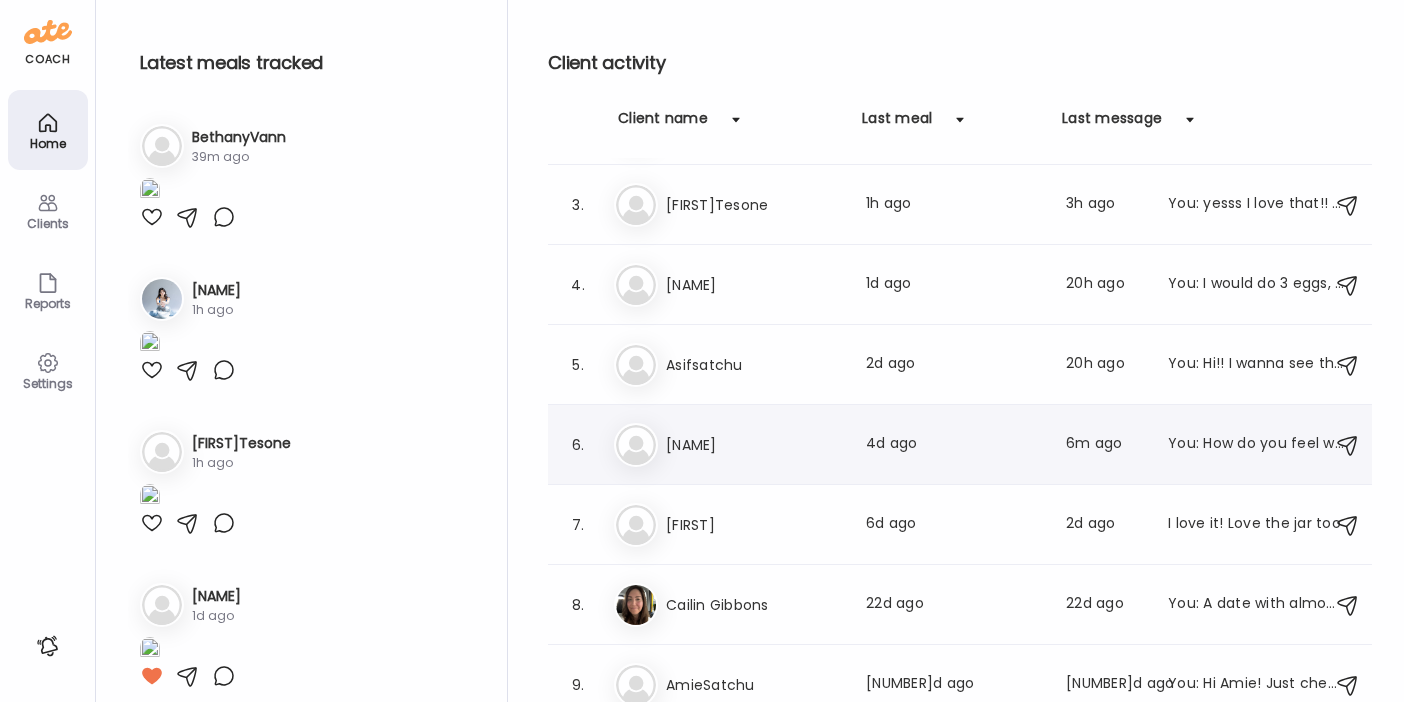 click on "[FIRST][LAST]" at bounding box center (754, 445) 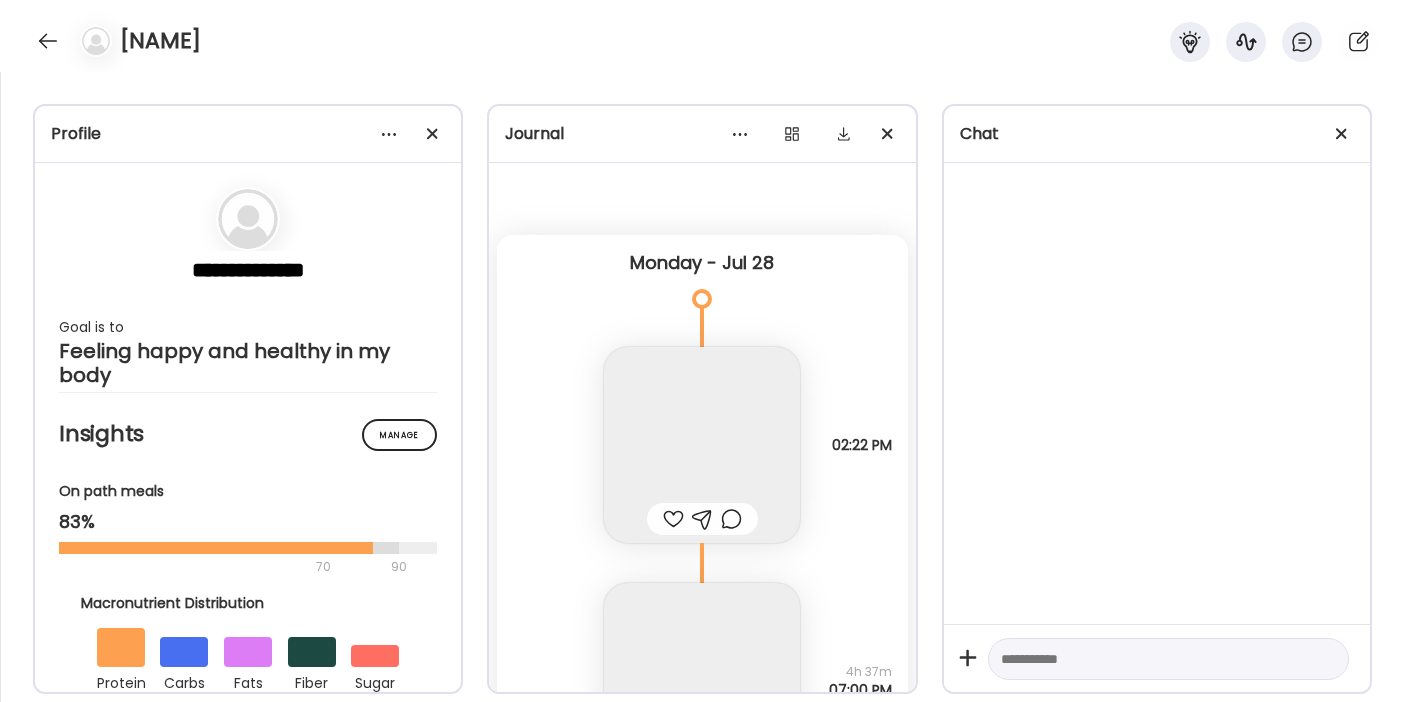 scroll, scrollTop: 6747, scrollLeft: 0, axis: vertical 